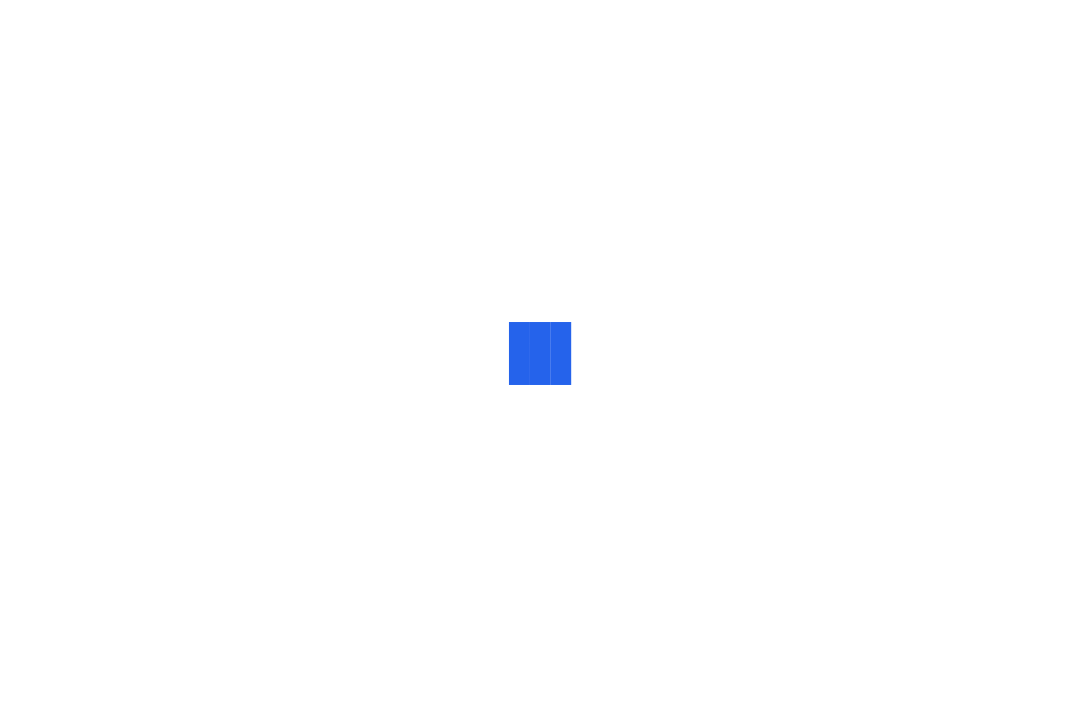 scroll, scrollTop: 0, scrollLeft: 0, axis: both 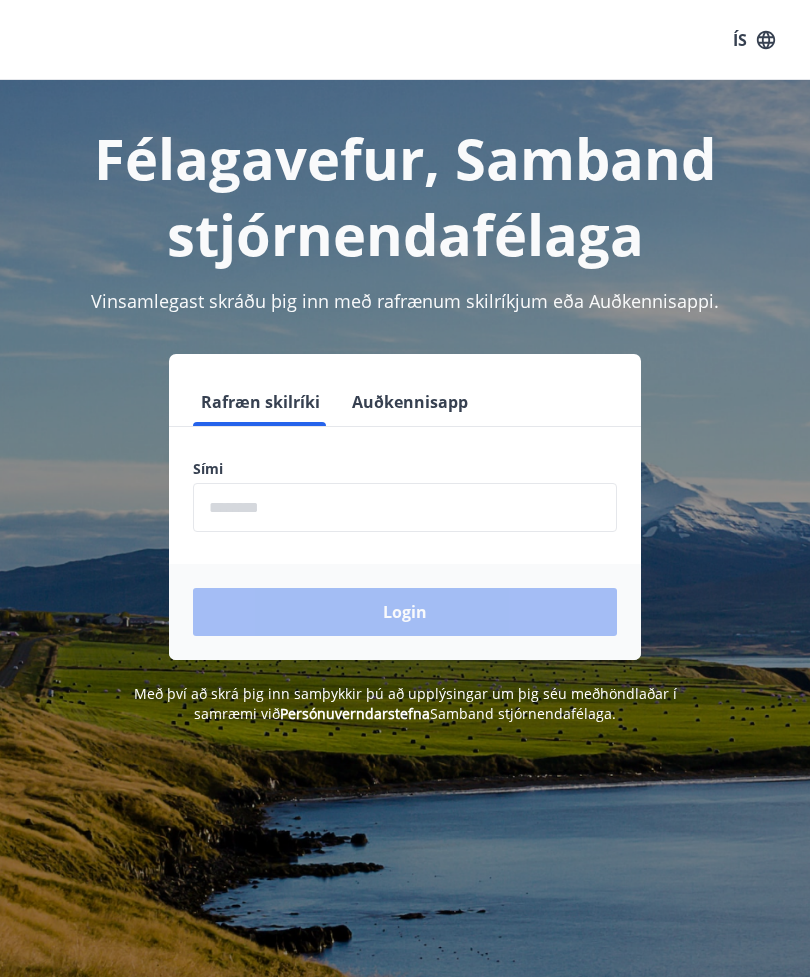 click at bounding box center [405, 507] 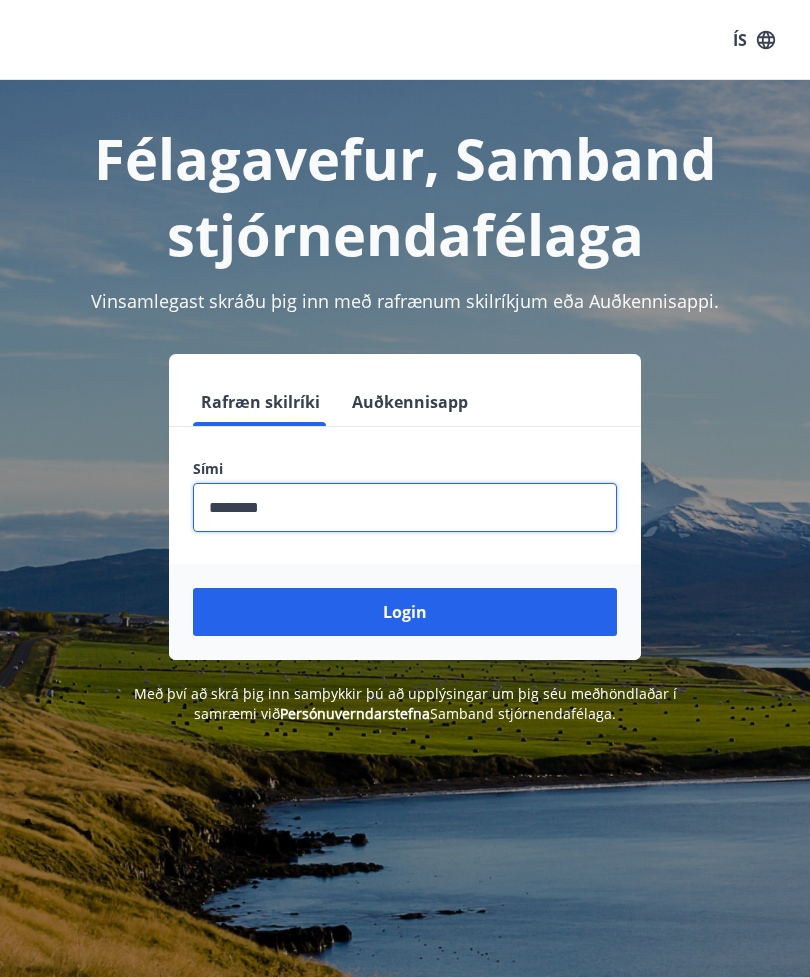 type on "********" 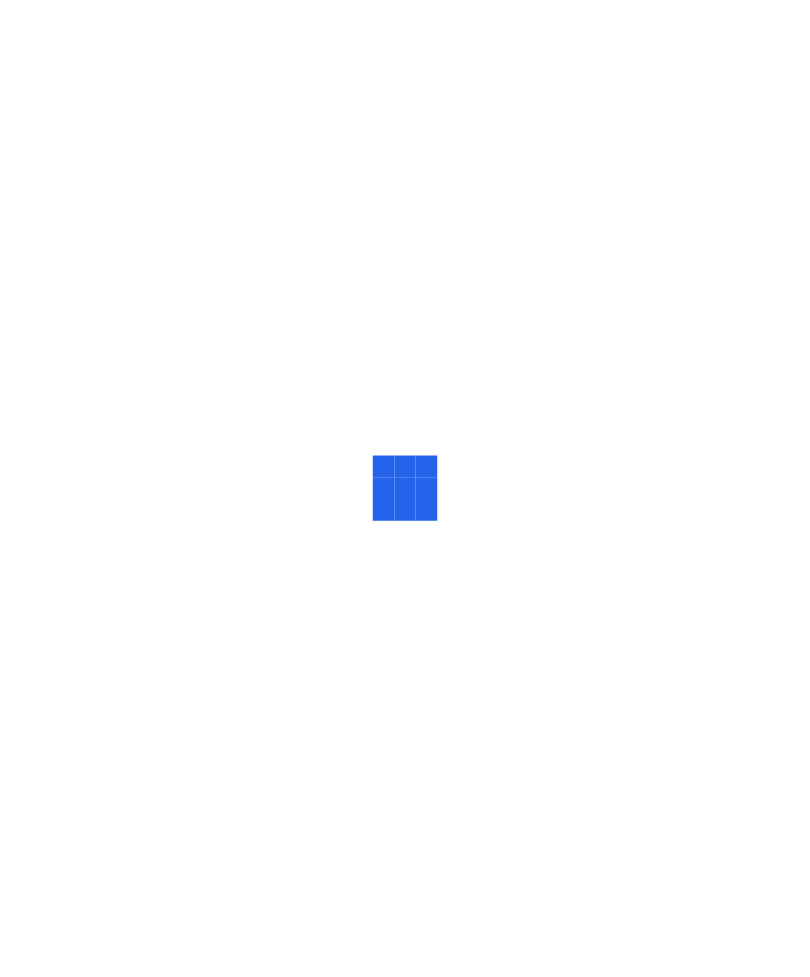 scroll, scrollTop: 0, scrollLeft: 0, axis: both 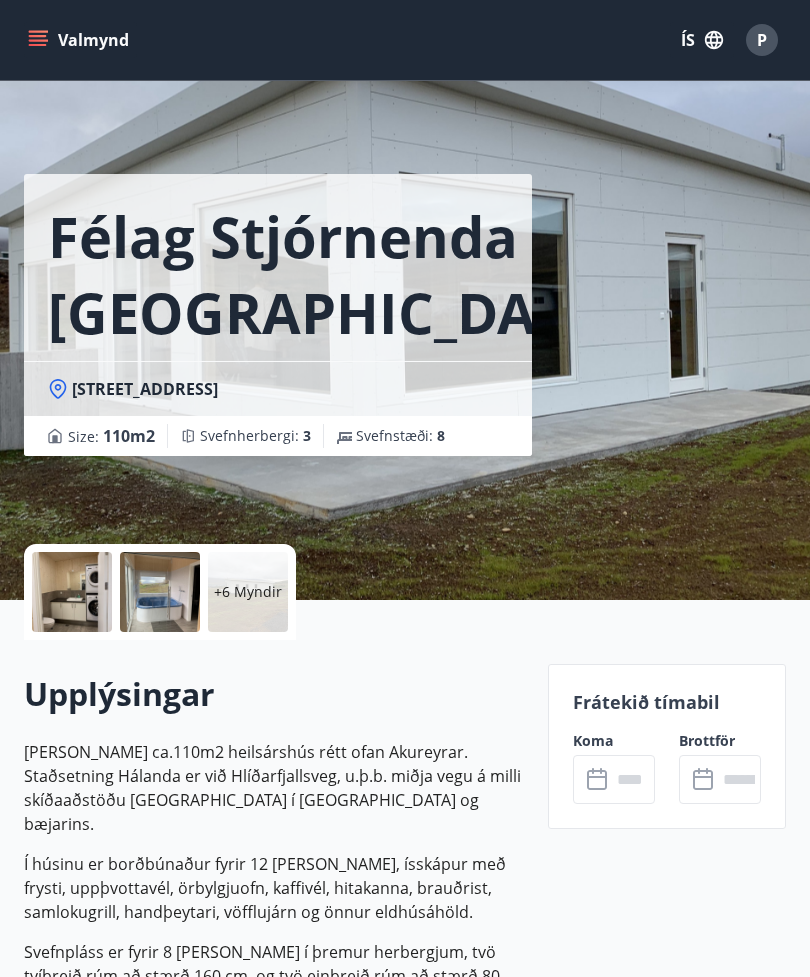 click on "Valmynd ÍS P" at bounding box center [405, 40] 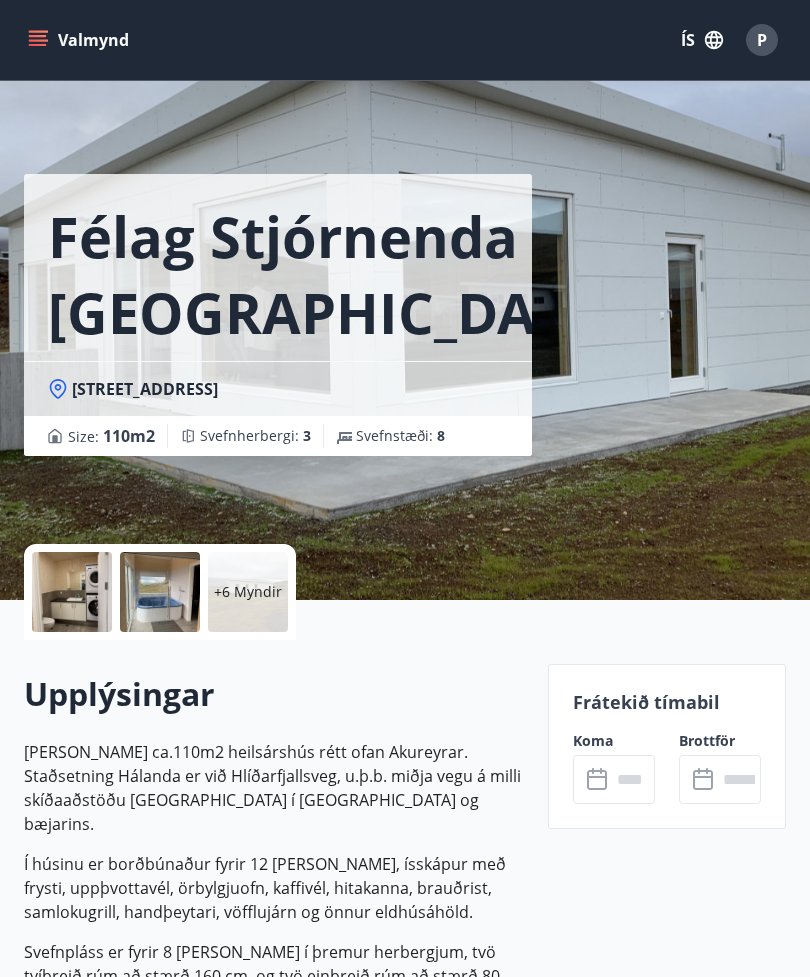 click 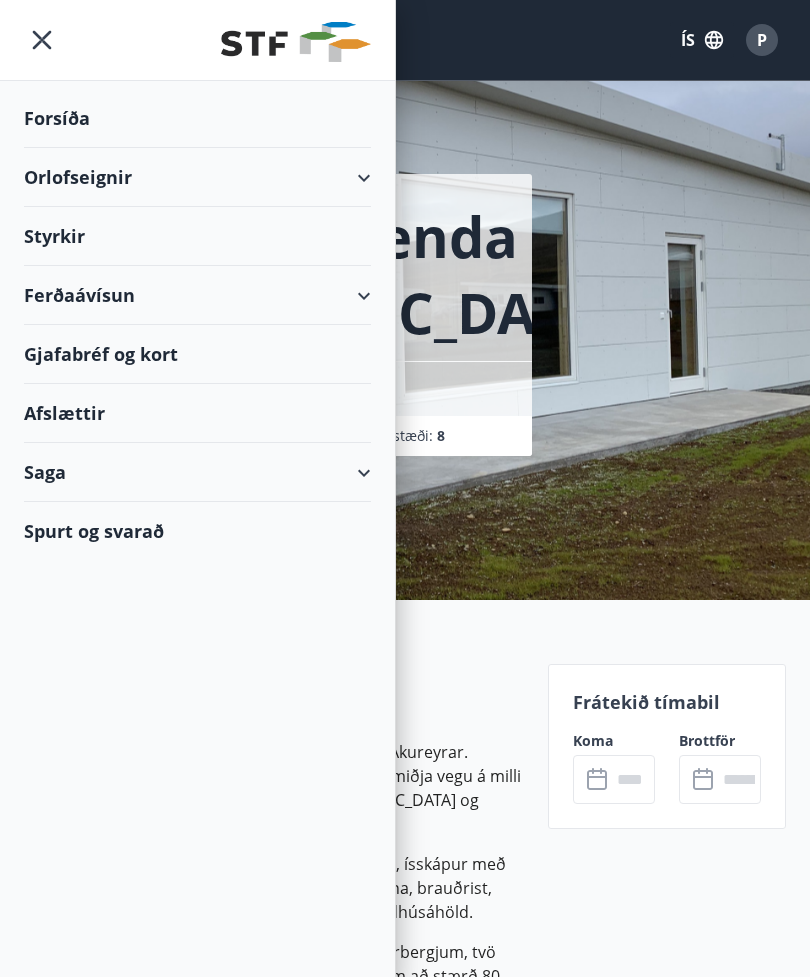 click on "Orlofseignir" at bounding box center [197, 177] 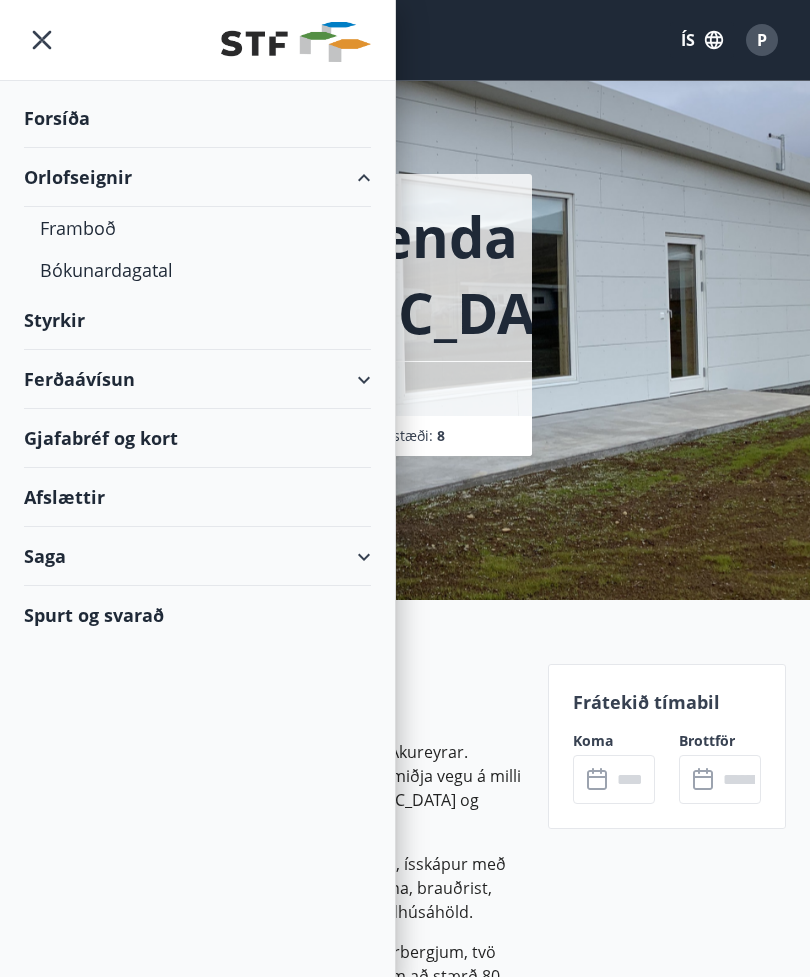 click on "Framboð" at bounding box center [197, 228] 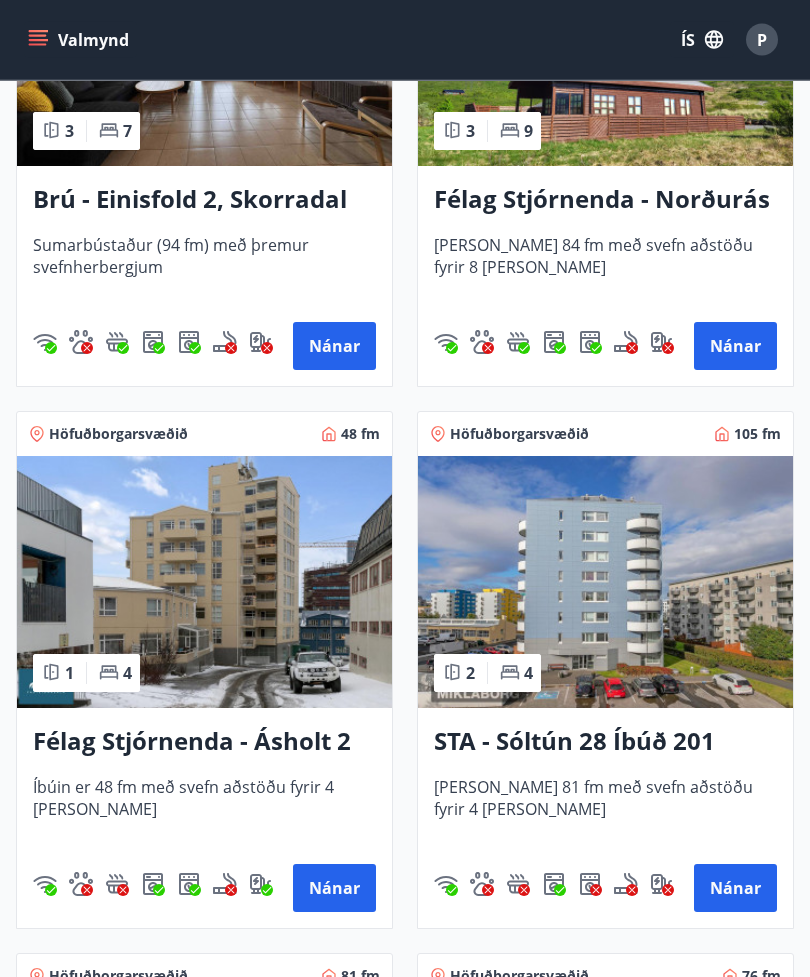 scroll, scrollTop: 2255, scrollLeft: 0, axis: vertical 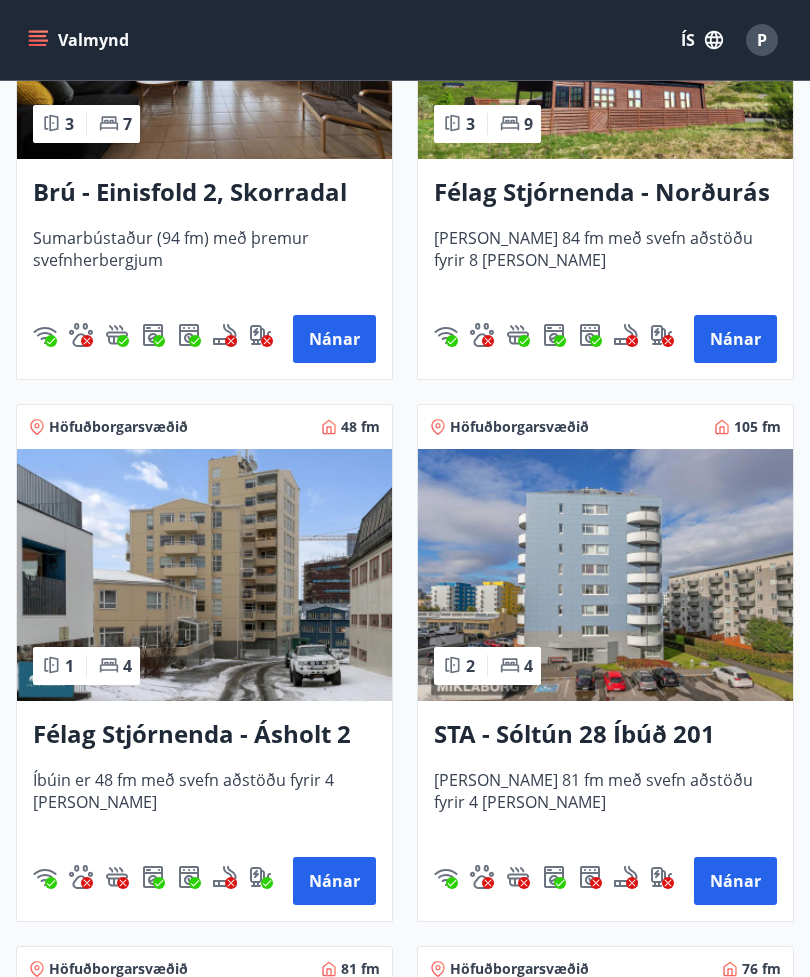 click on "STA - Sóltún 28 Íbúð 201" at bounding box center (605, 735) 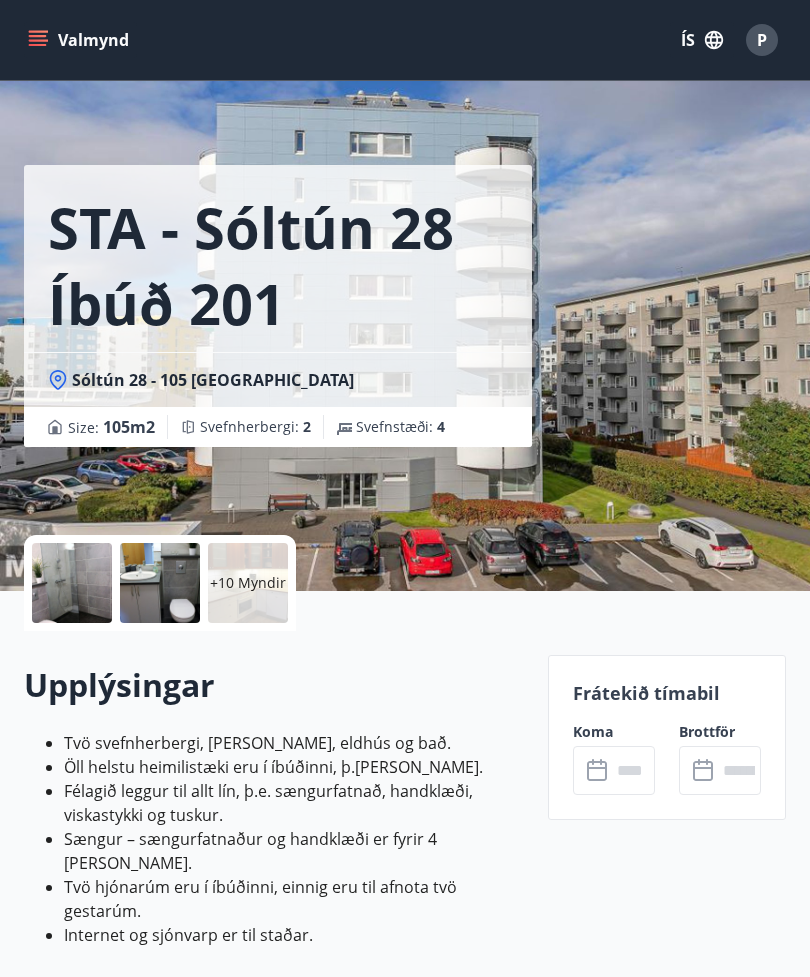 scroll, scrollTop: 0, scrollLeft: 0, axis: both 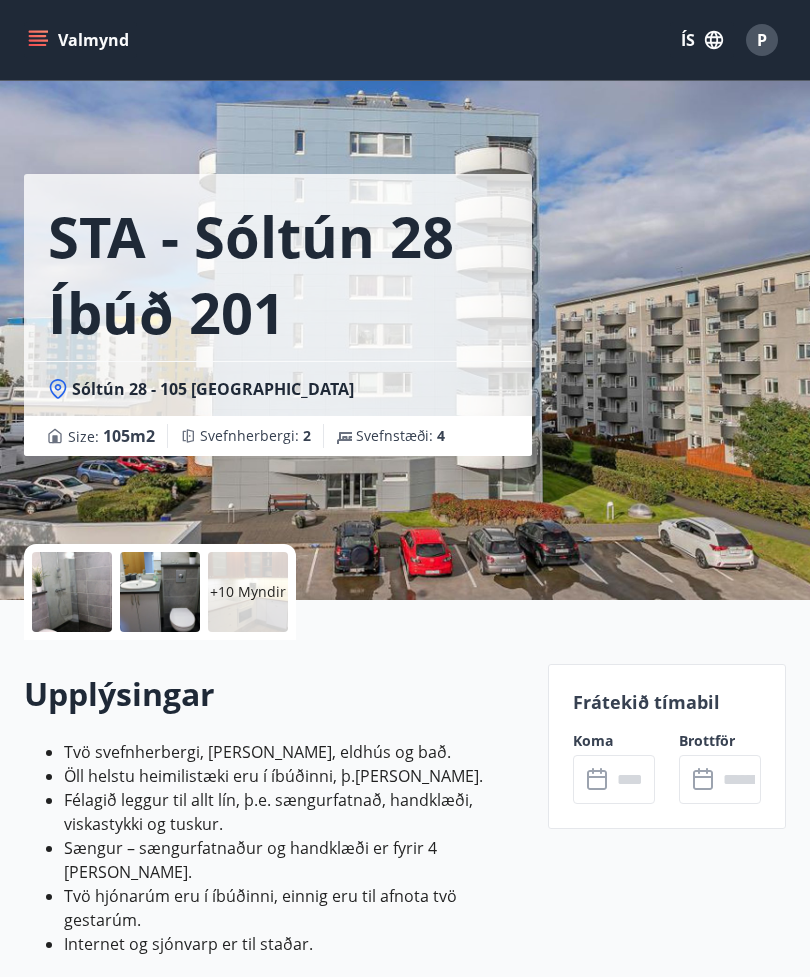 click at bounding box center [72, 592] 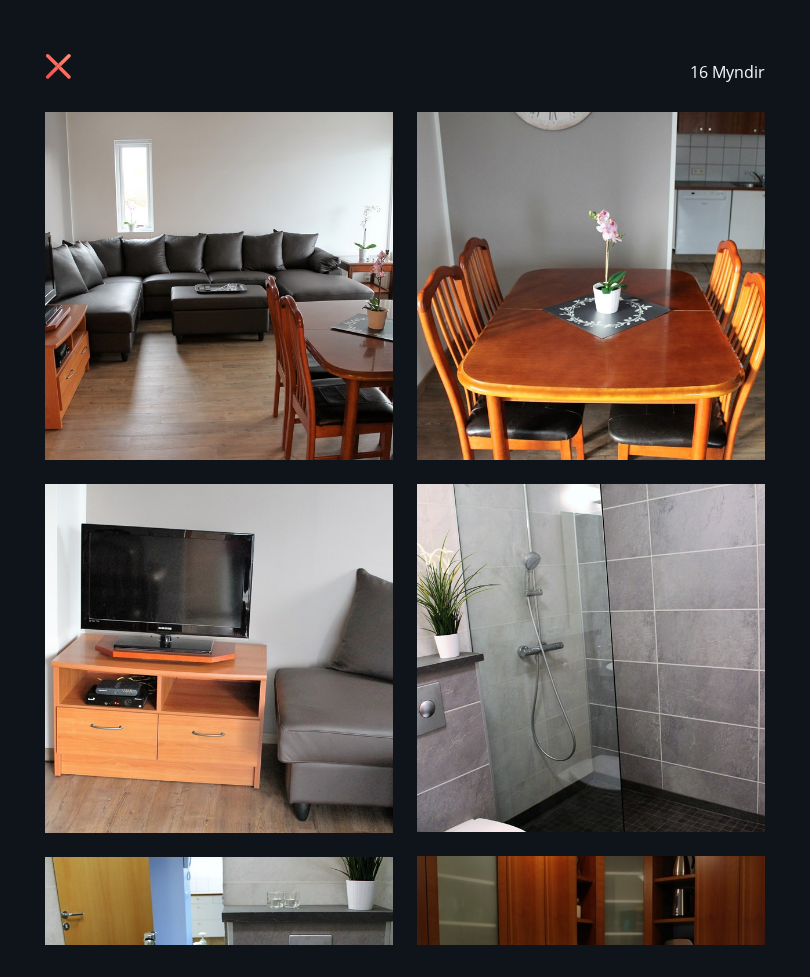 click at bounding box center (219, 286) 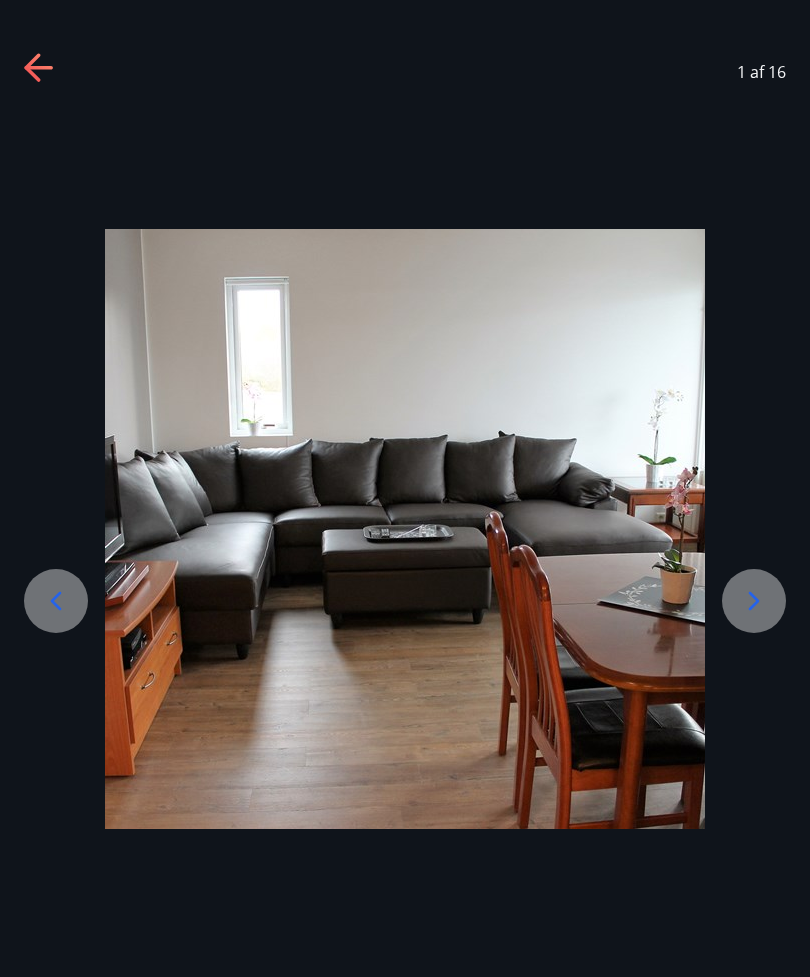 click 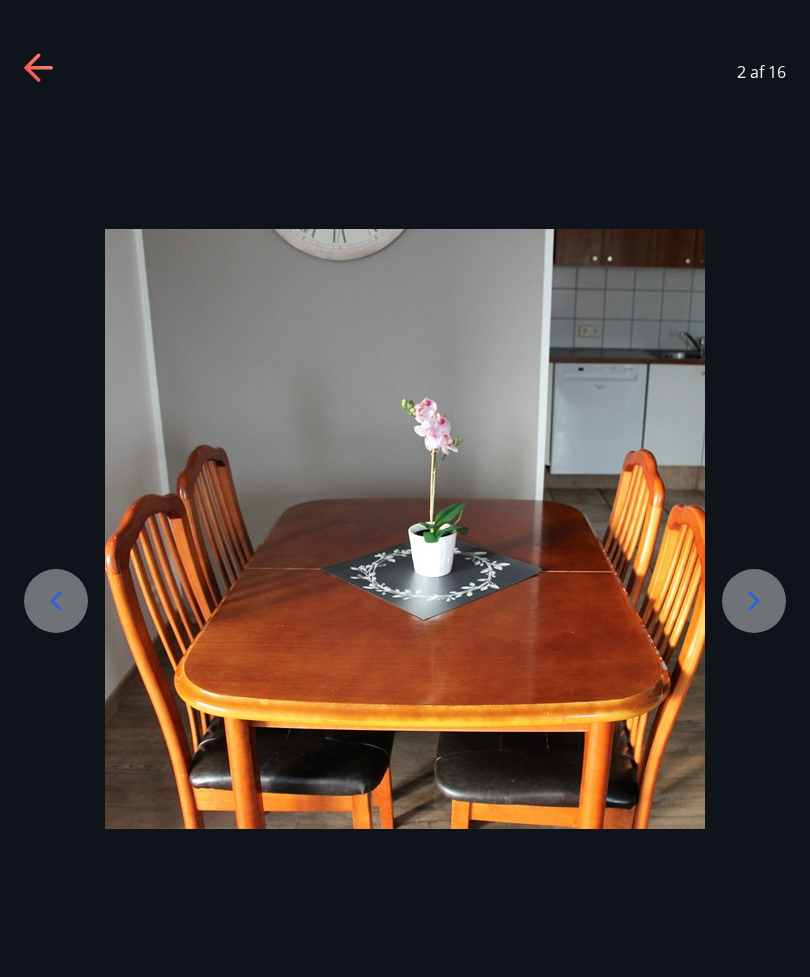 click 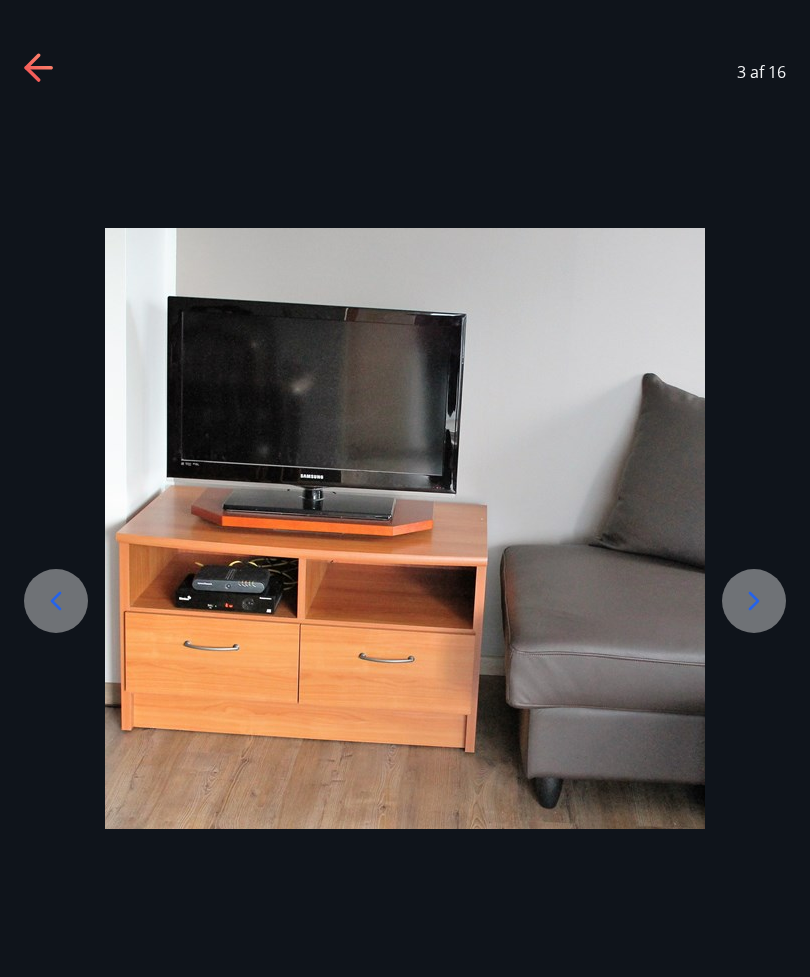 click 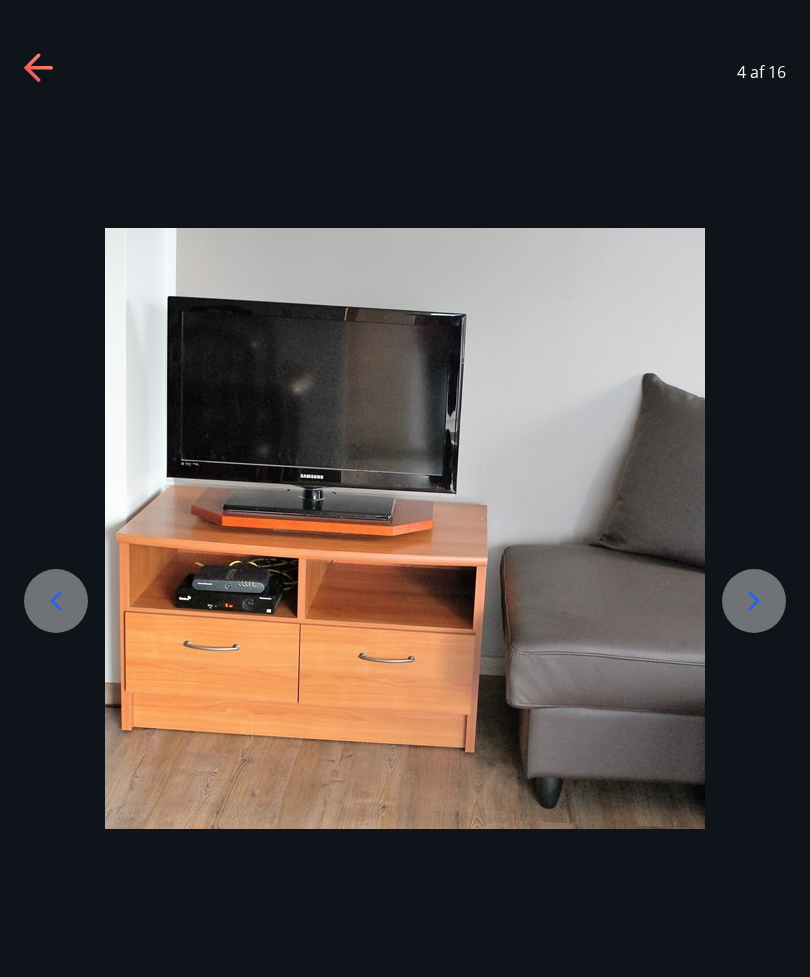 click 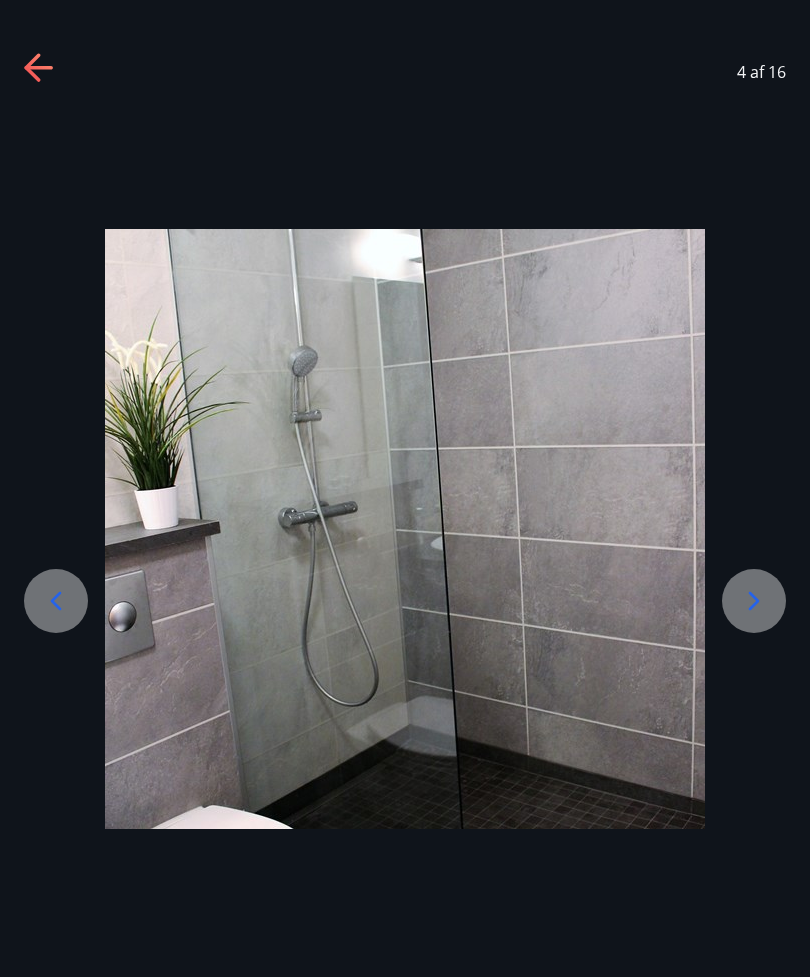 click 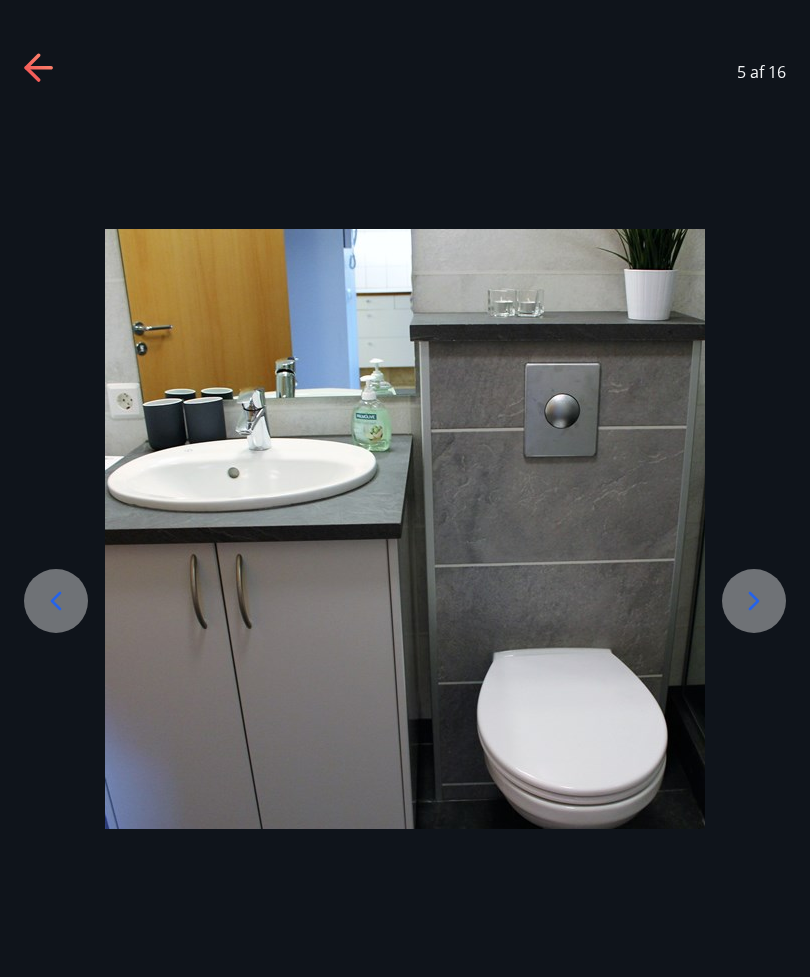 click at bounding box center [754, 601] 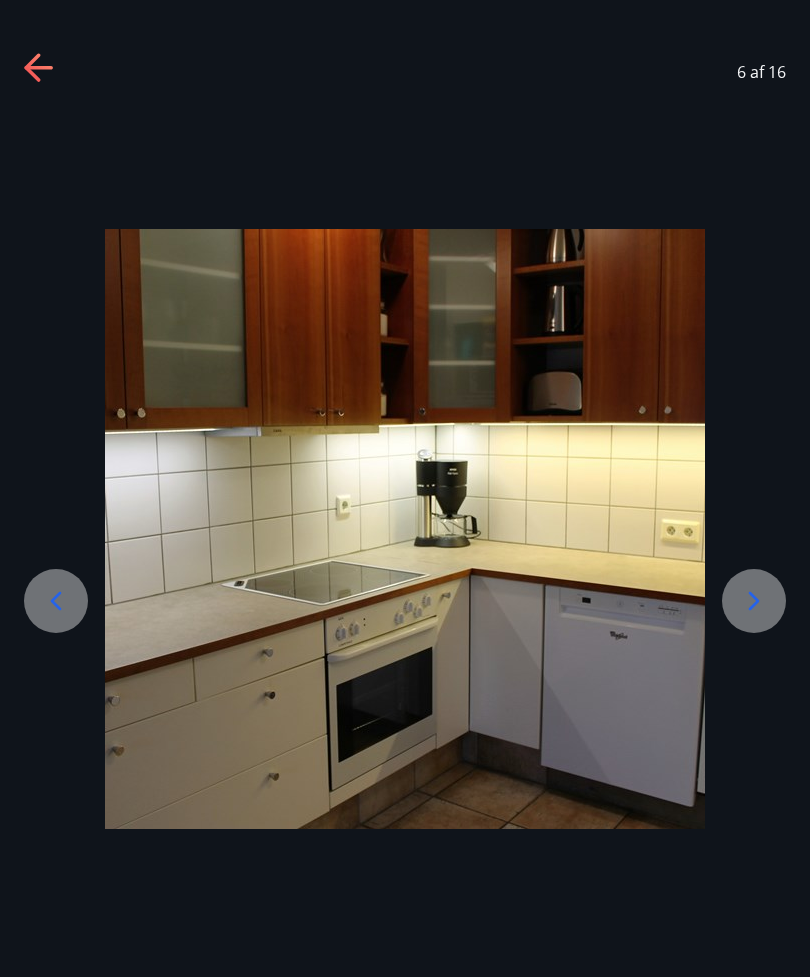click 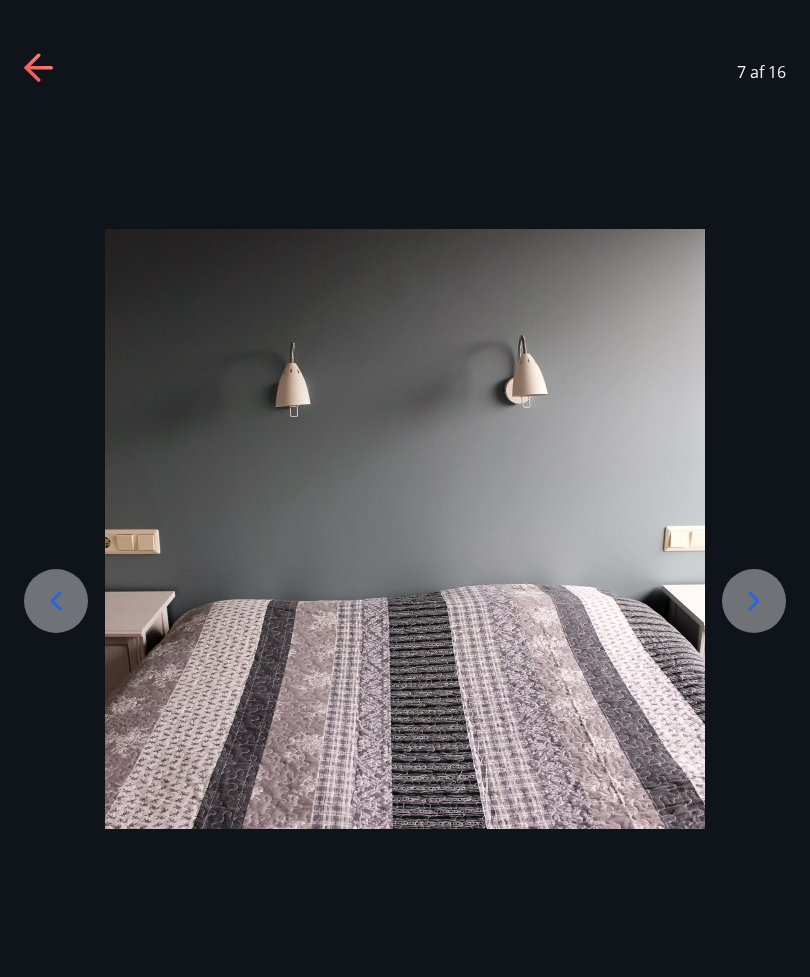 click 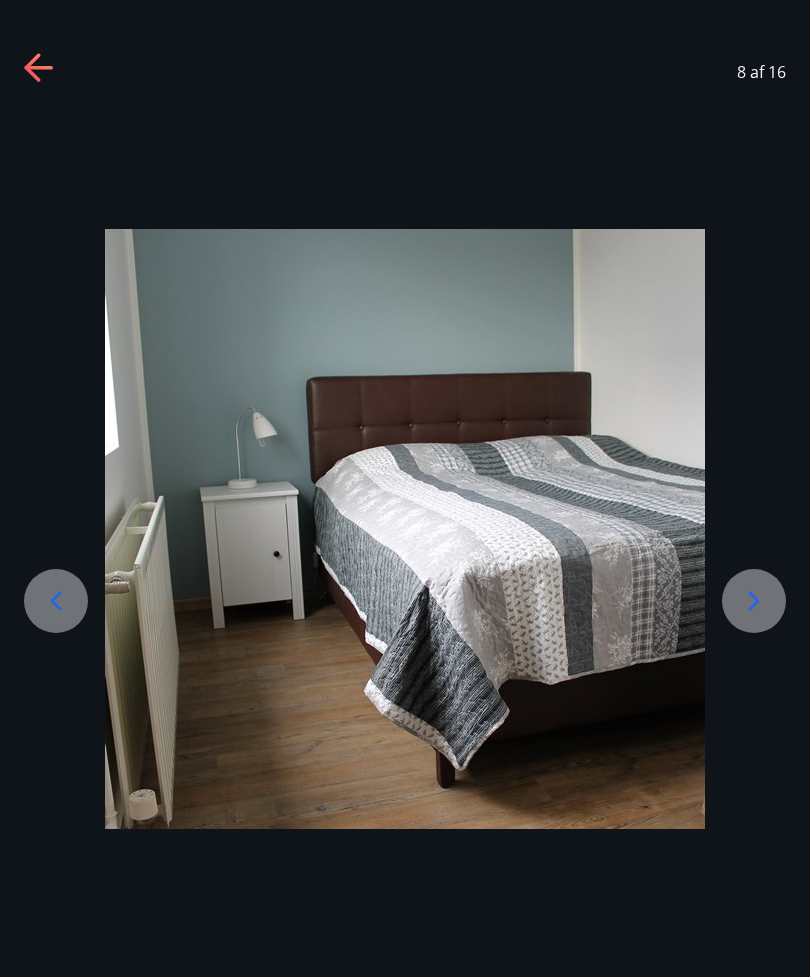 click 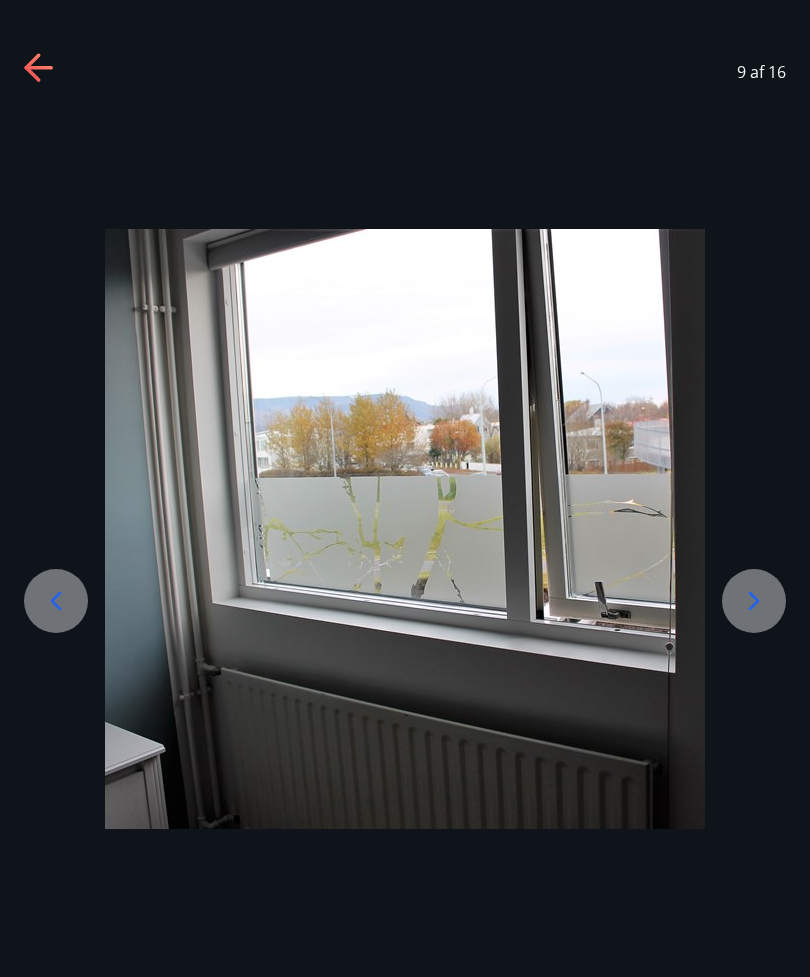 click 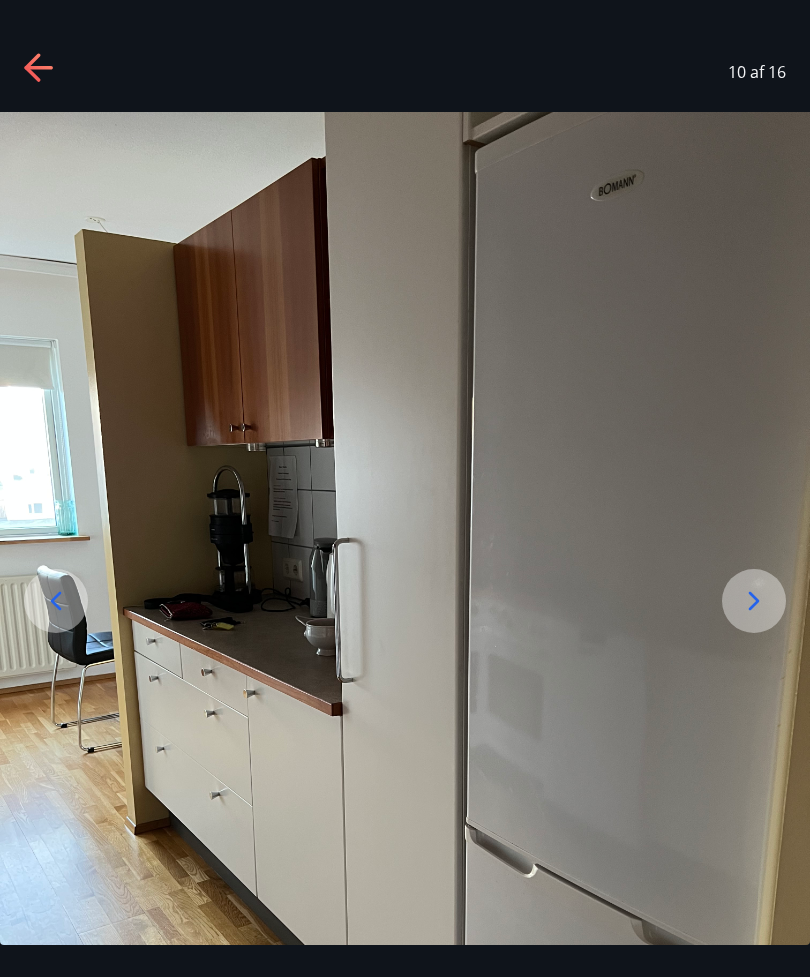click 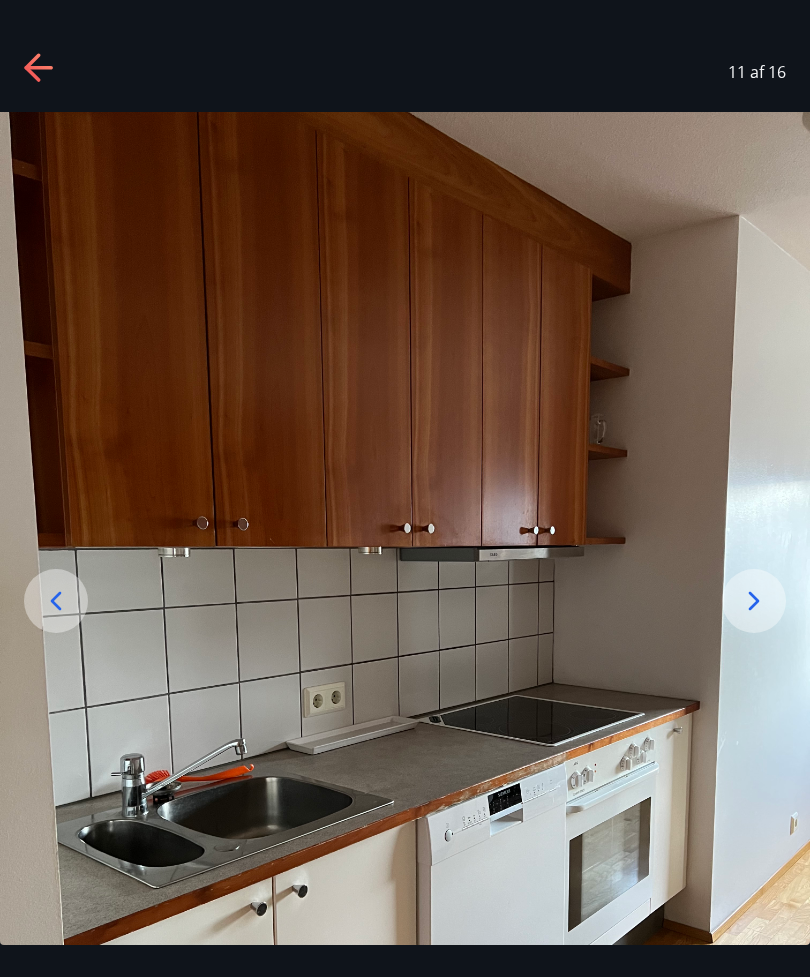 click 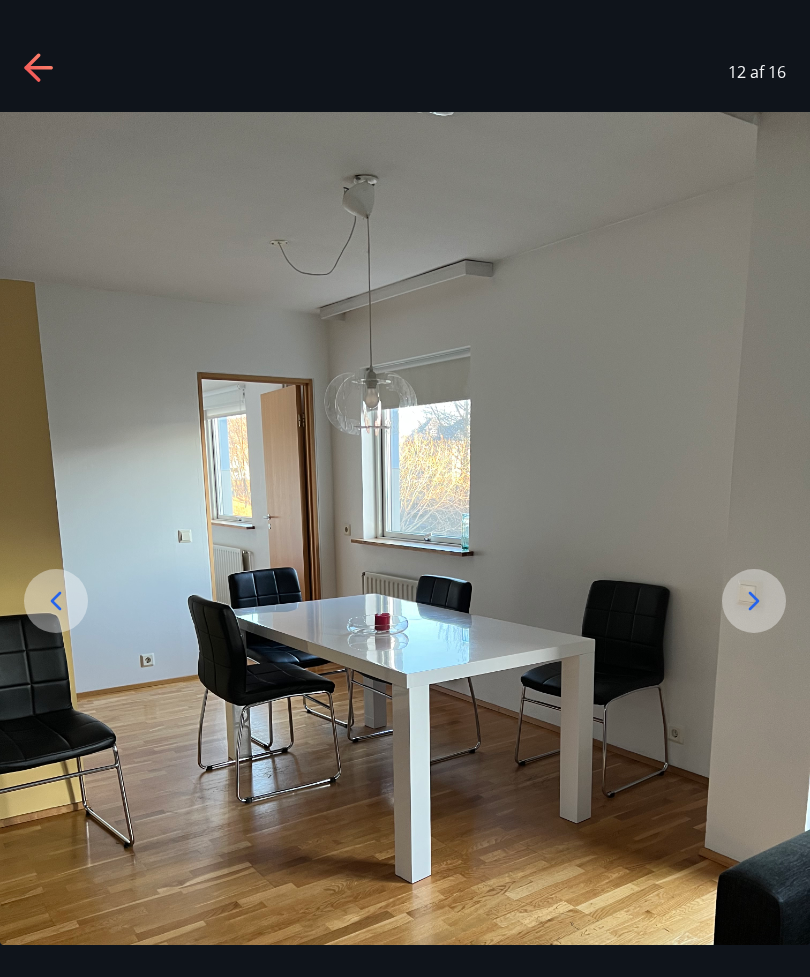 click 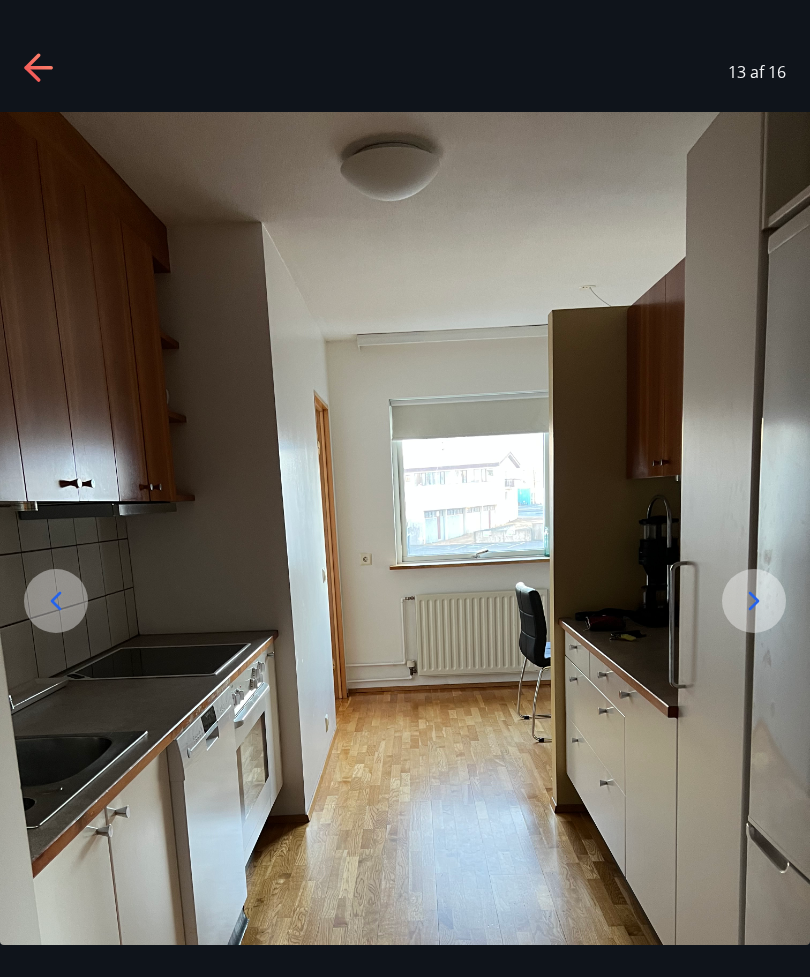 click 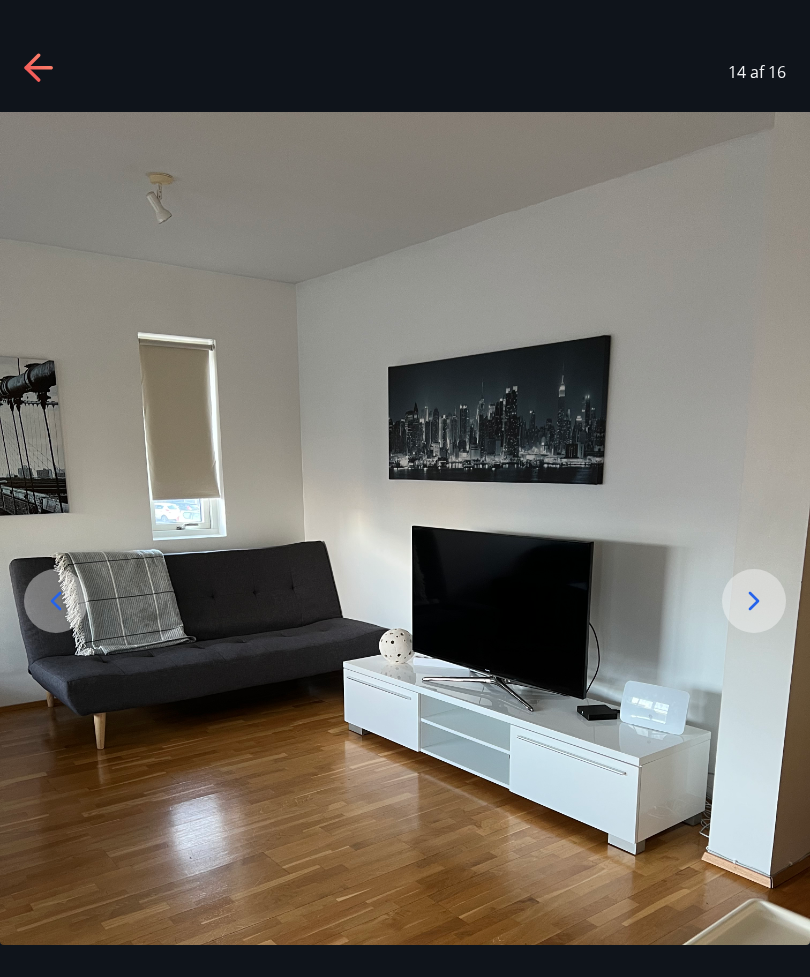 click 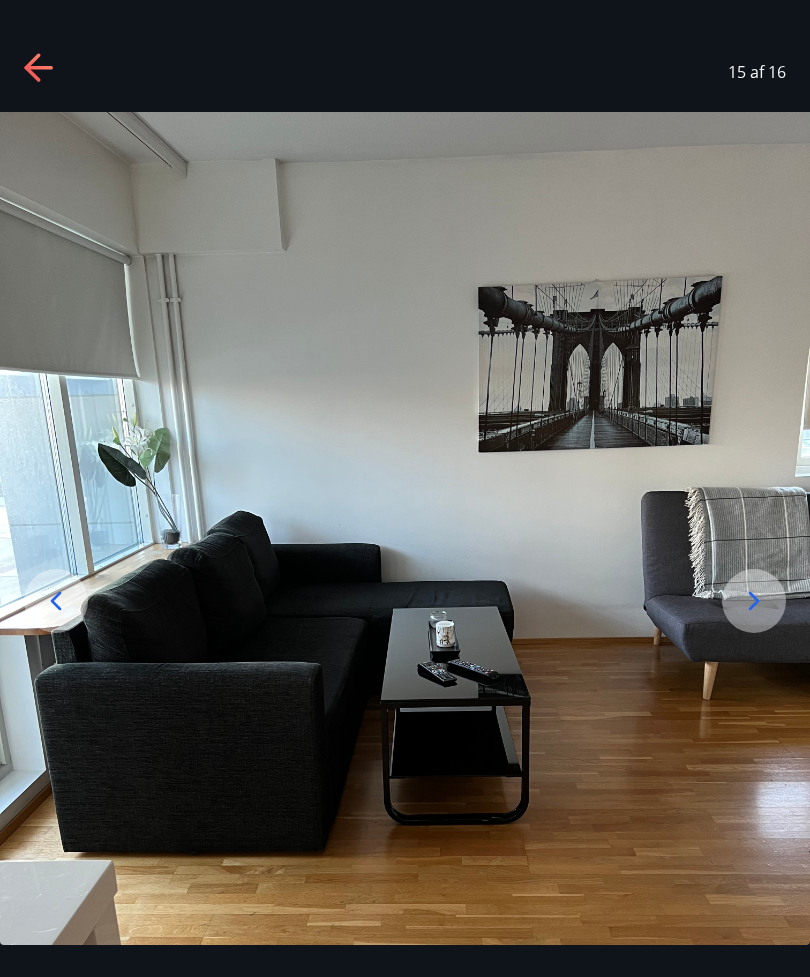click 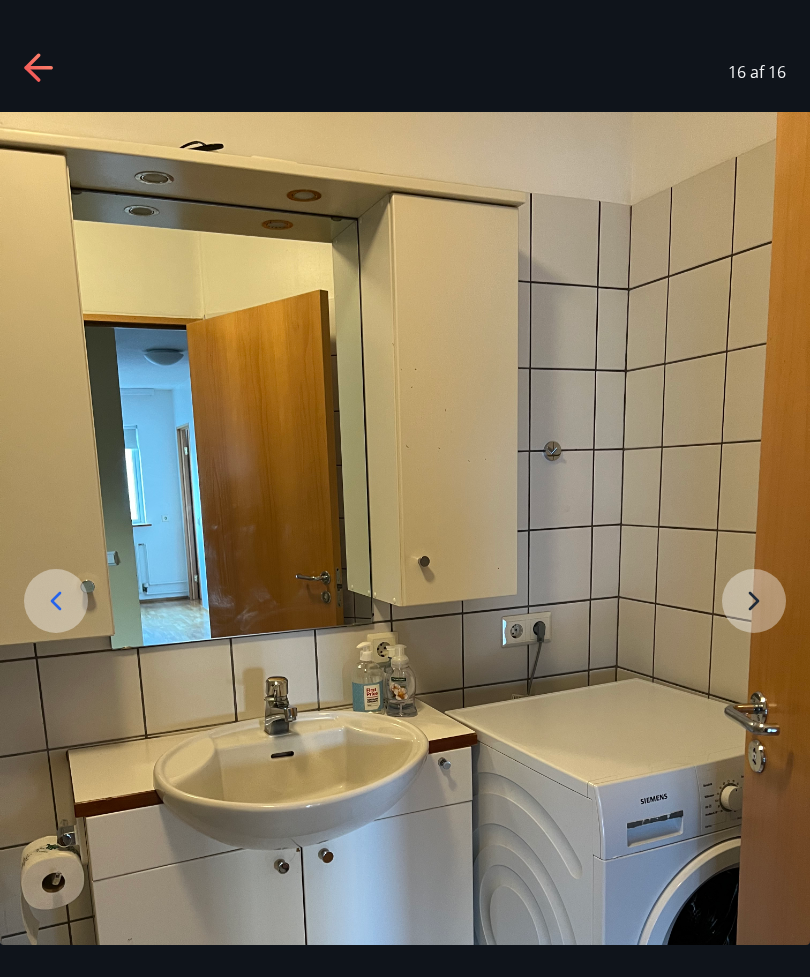 click at bounding box center [405, 652] 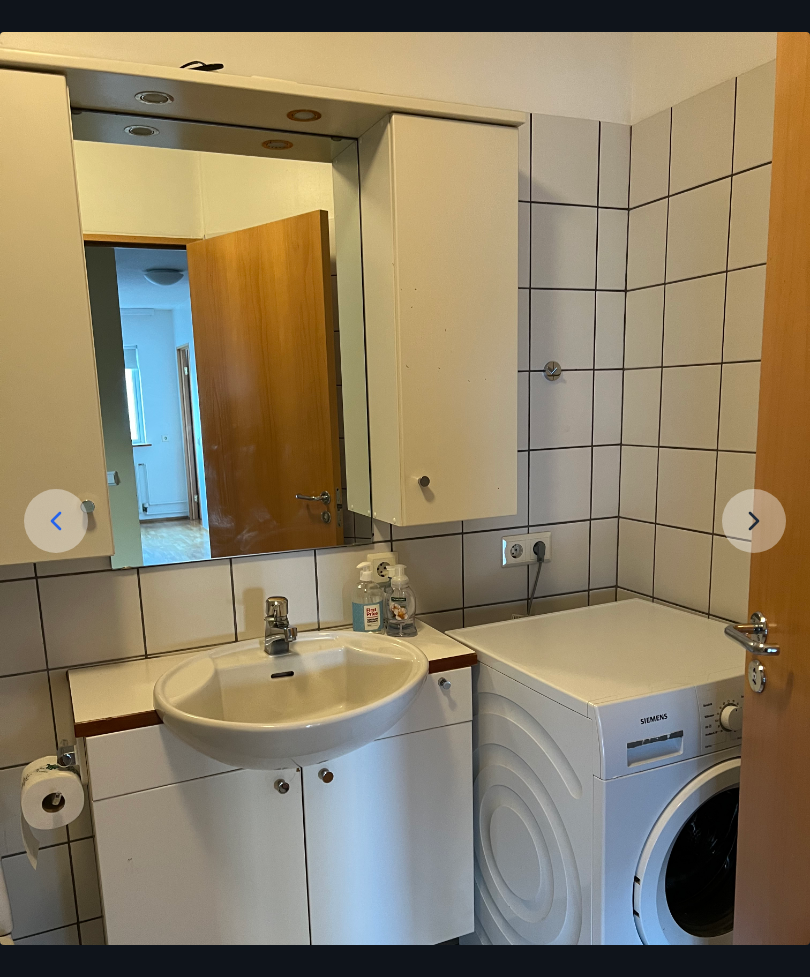 click at bounding box center [405, 572] 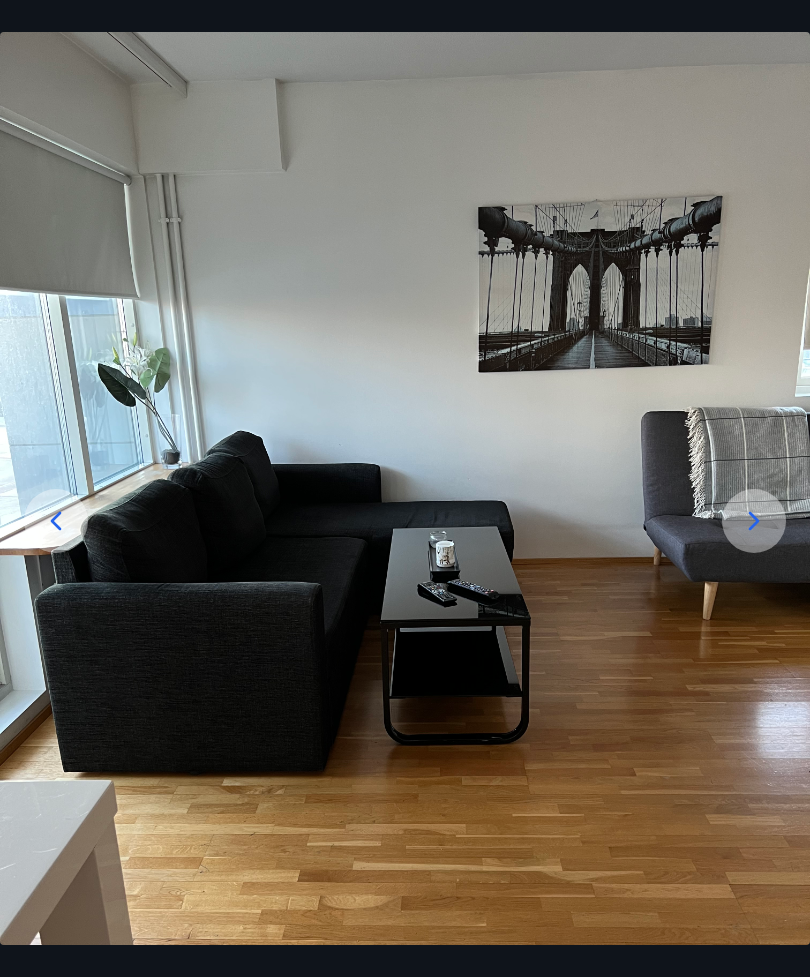 click at bounding box center [56, 521] 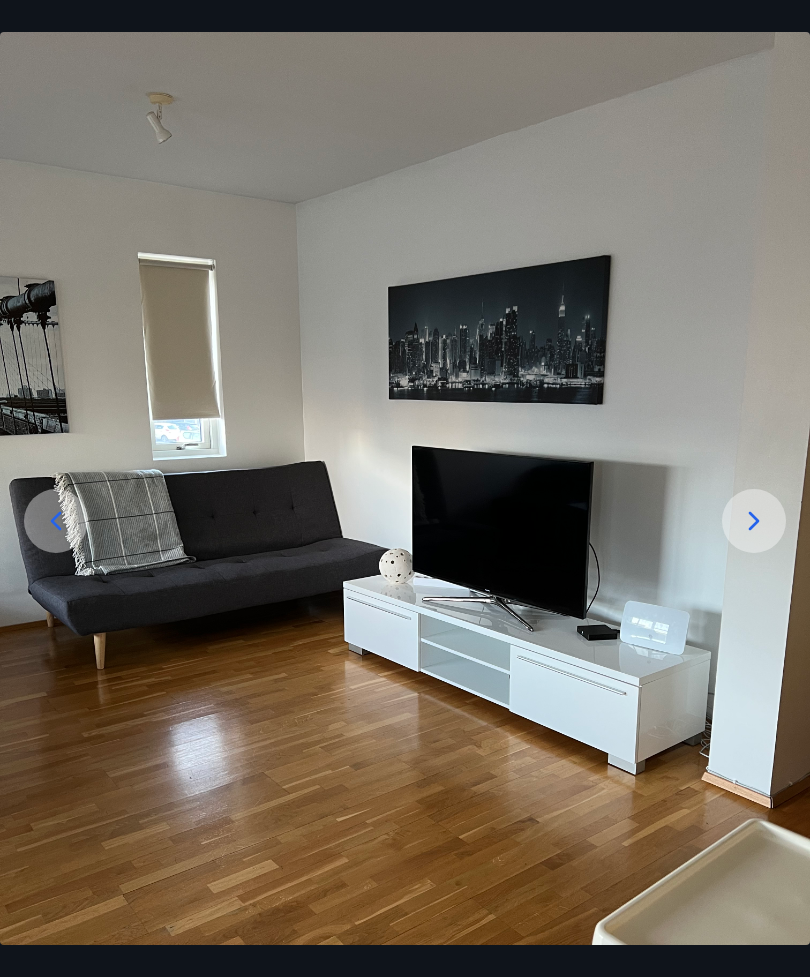 click at bounding box center (405, 572) 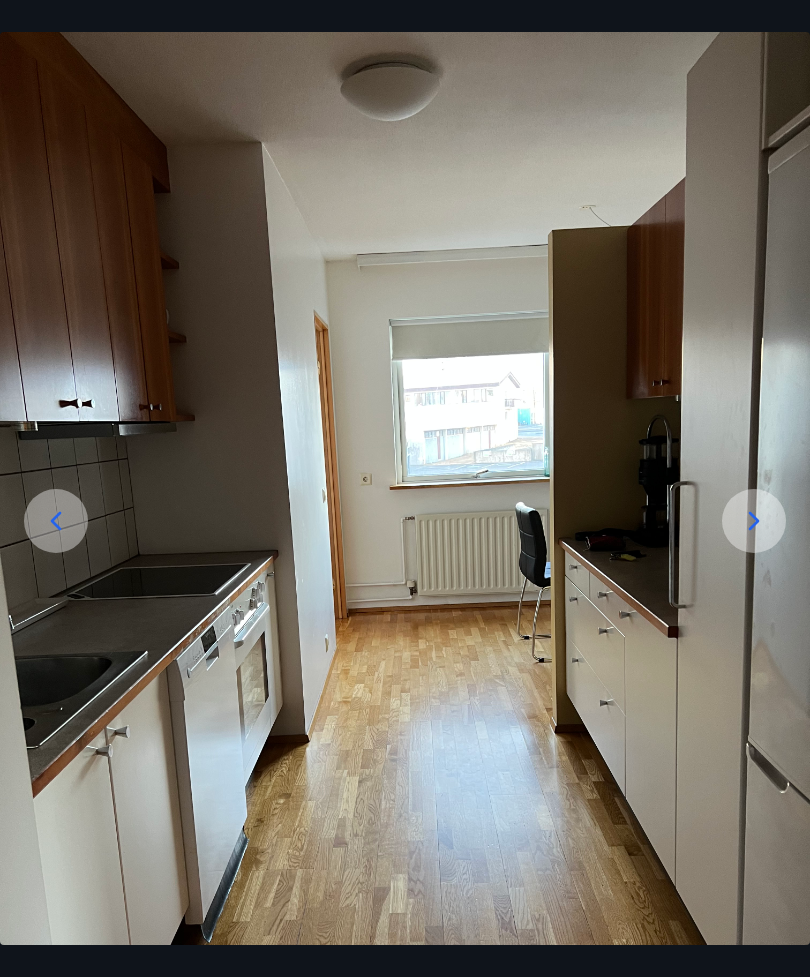 click 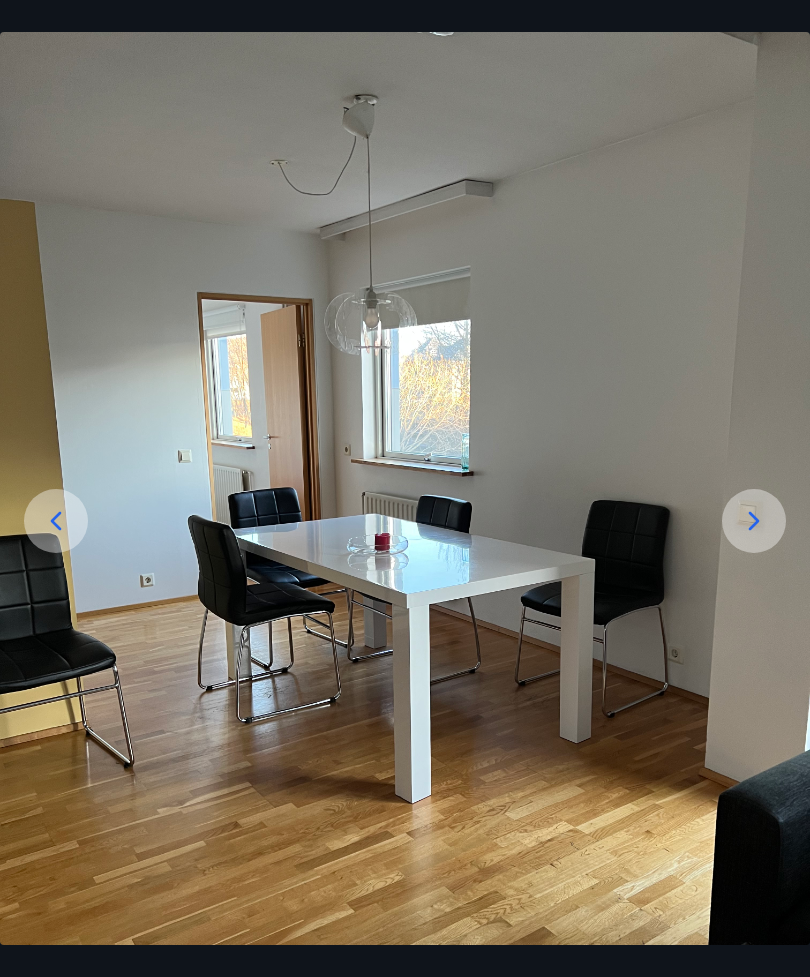 click 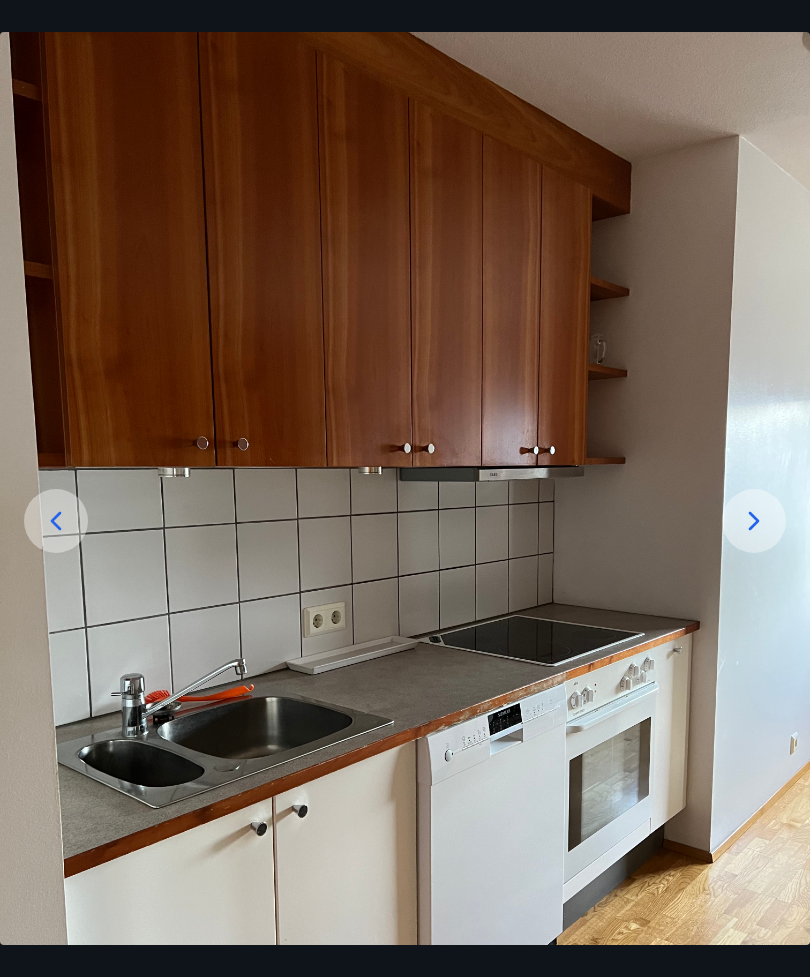 click 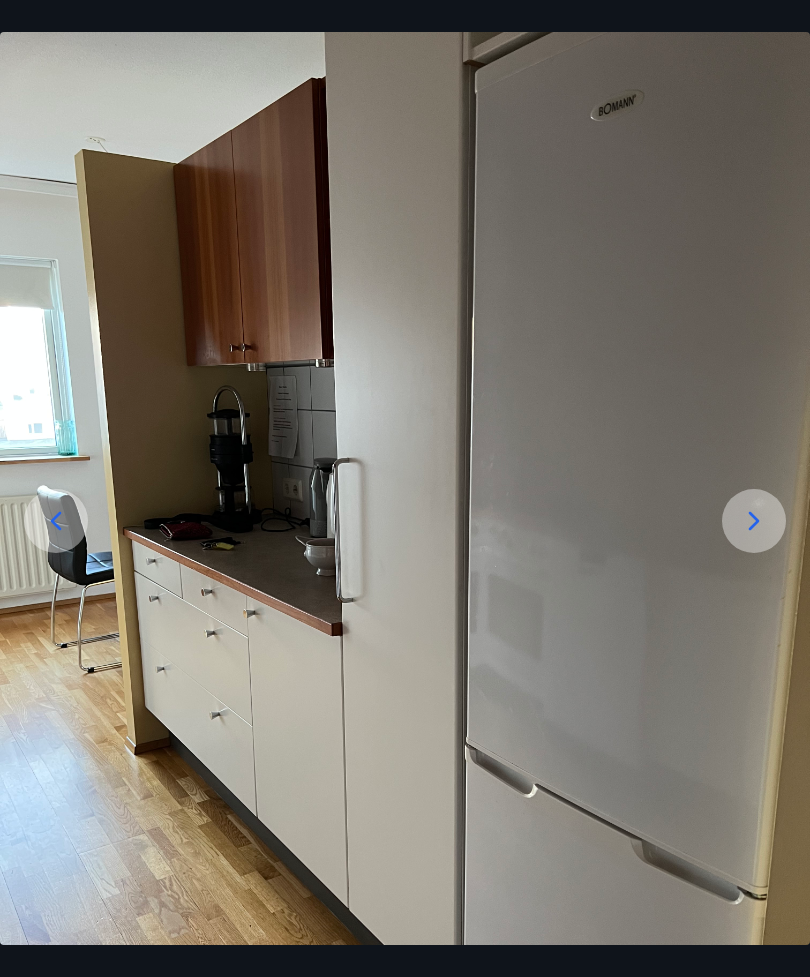 click at bounding box center [56, 521] 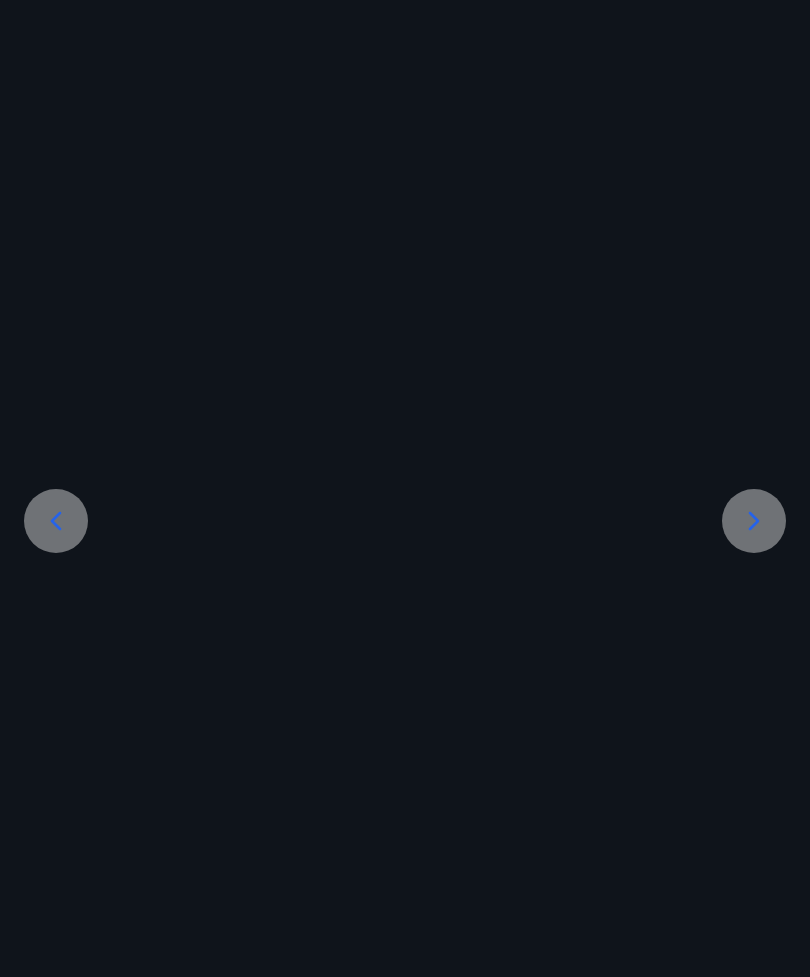 scroll, scrollTop: 0, scrollLeft: 0, axis: both 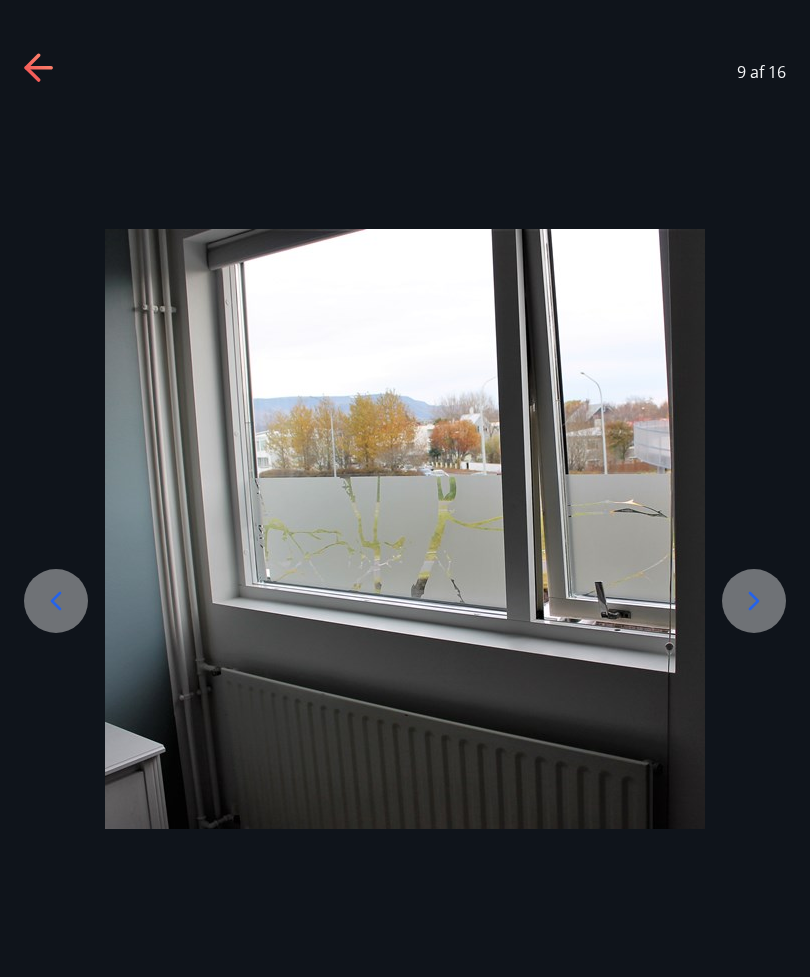 click 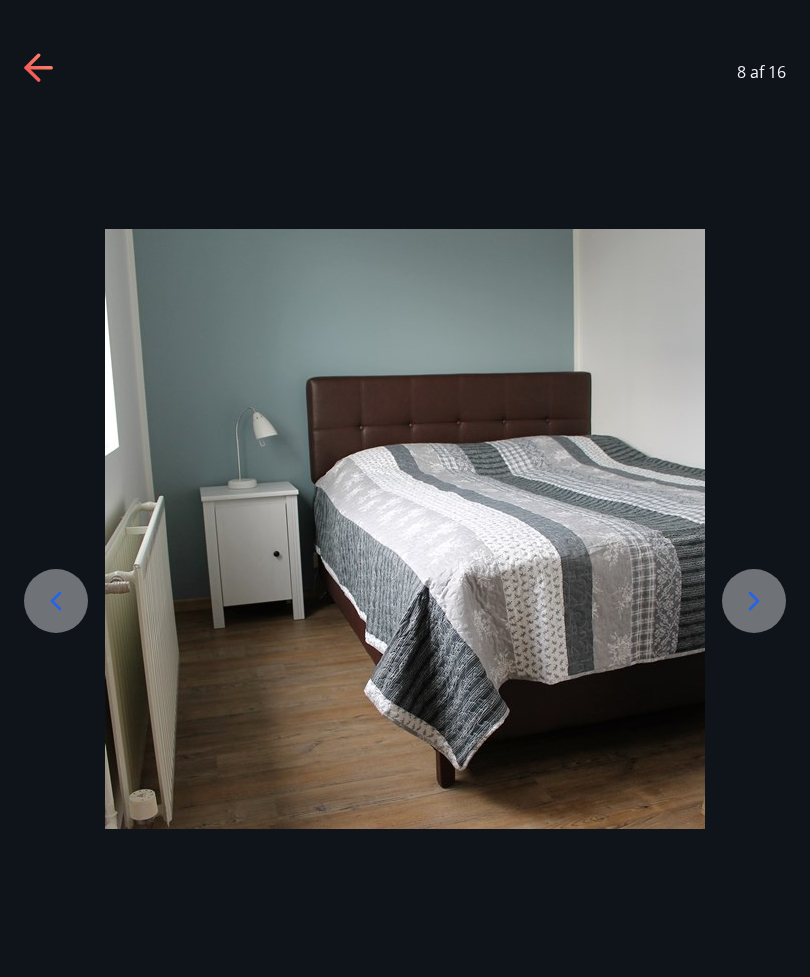 click 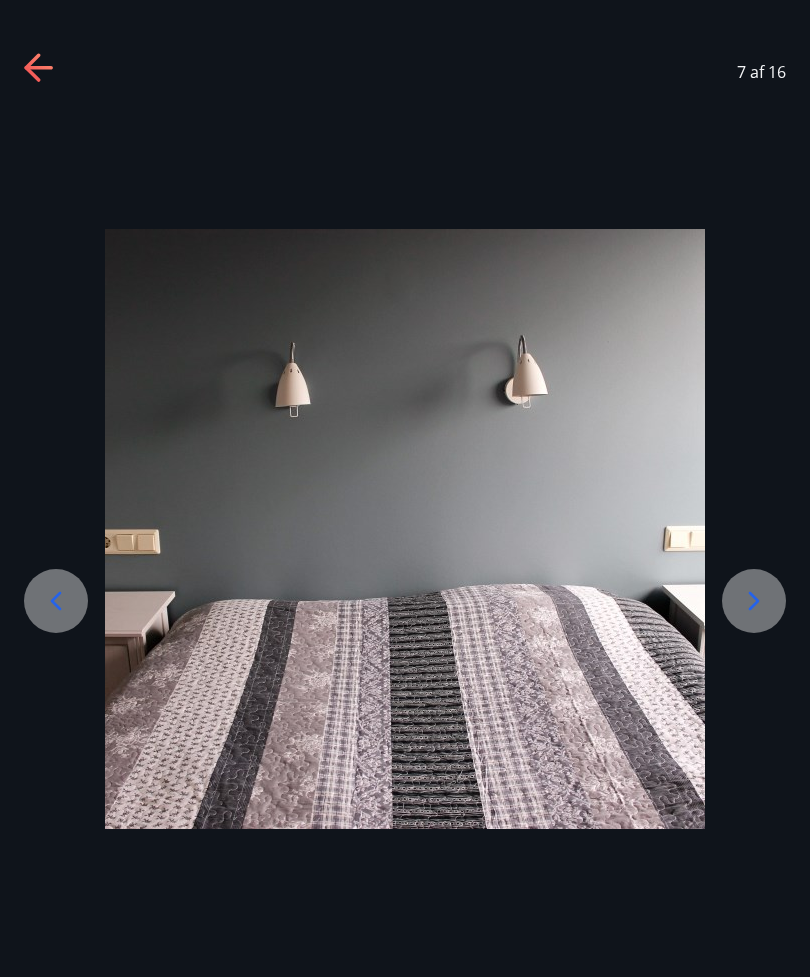 click 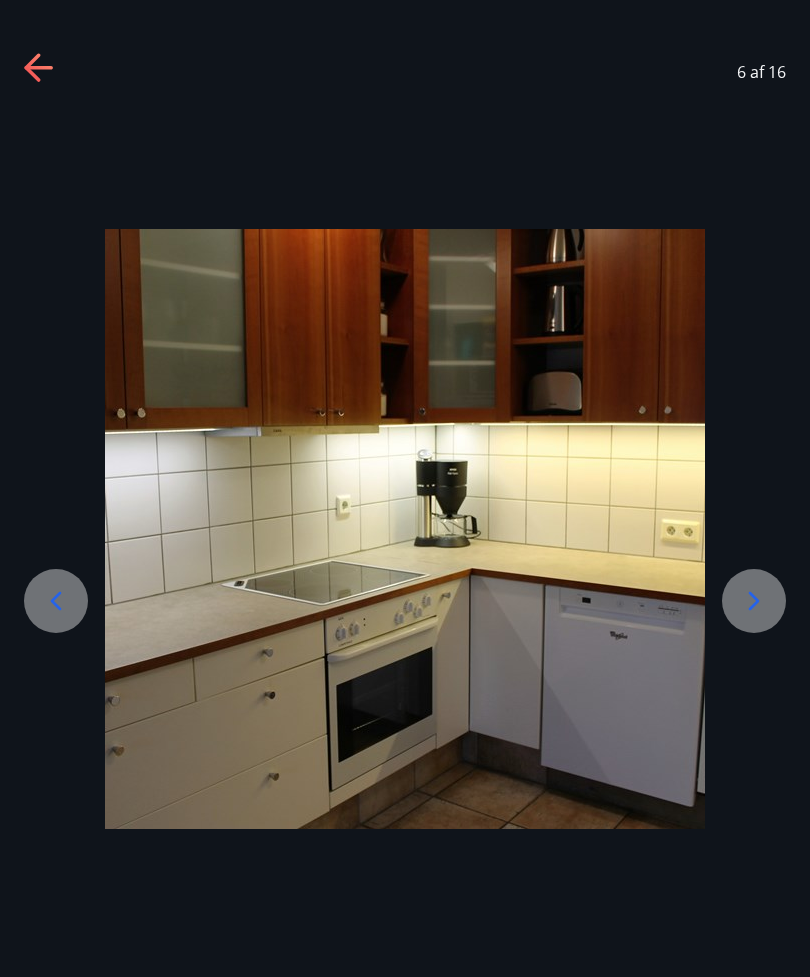 click 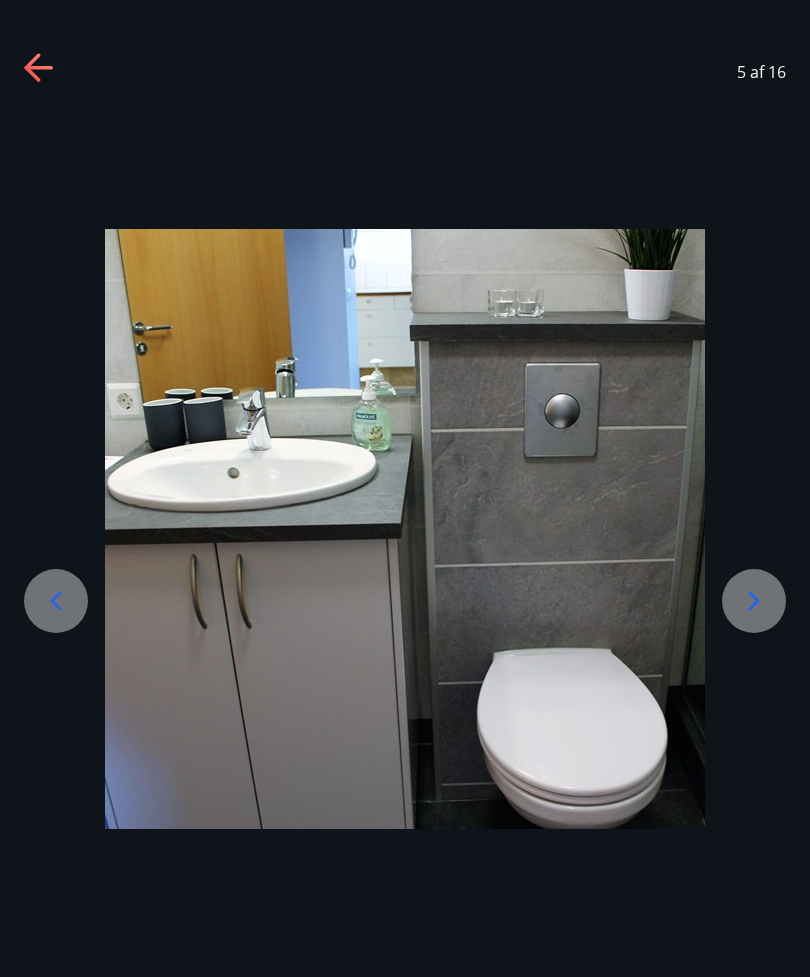 click 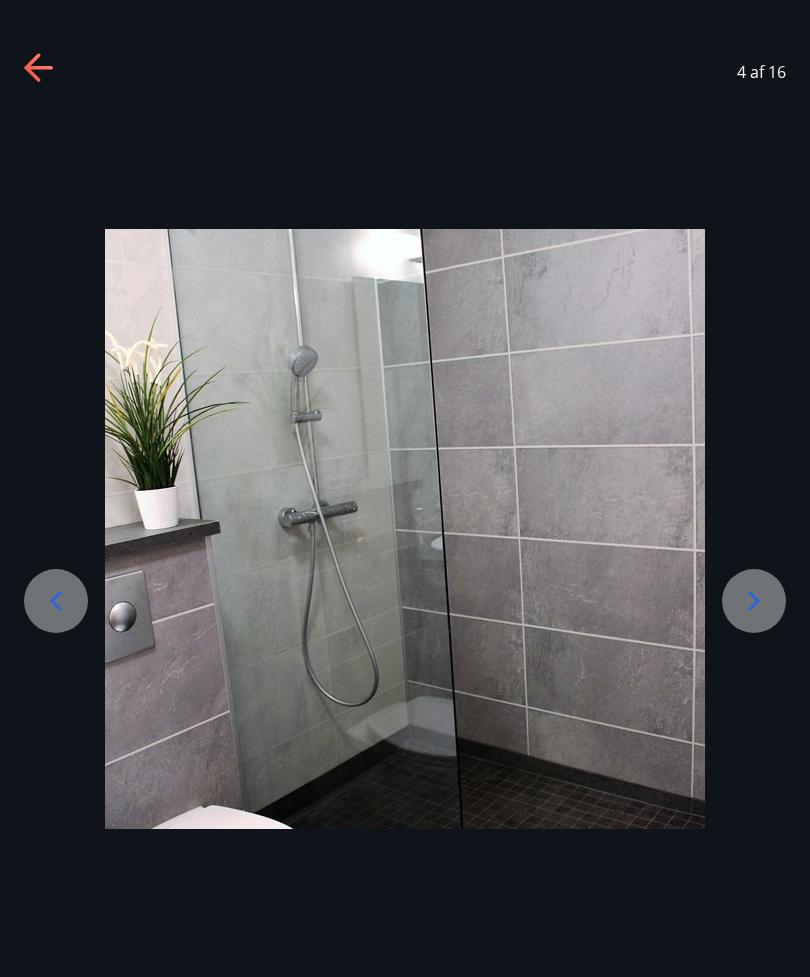 click 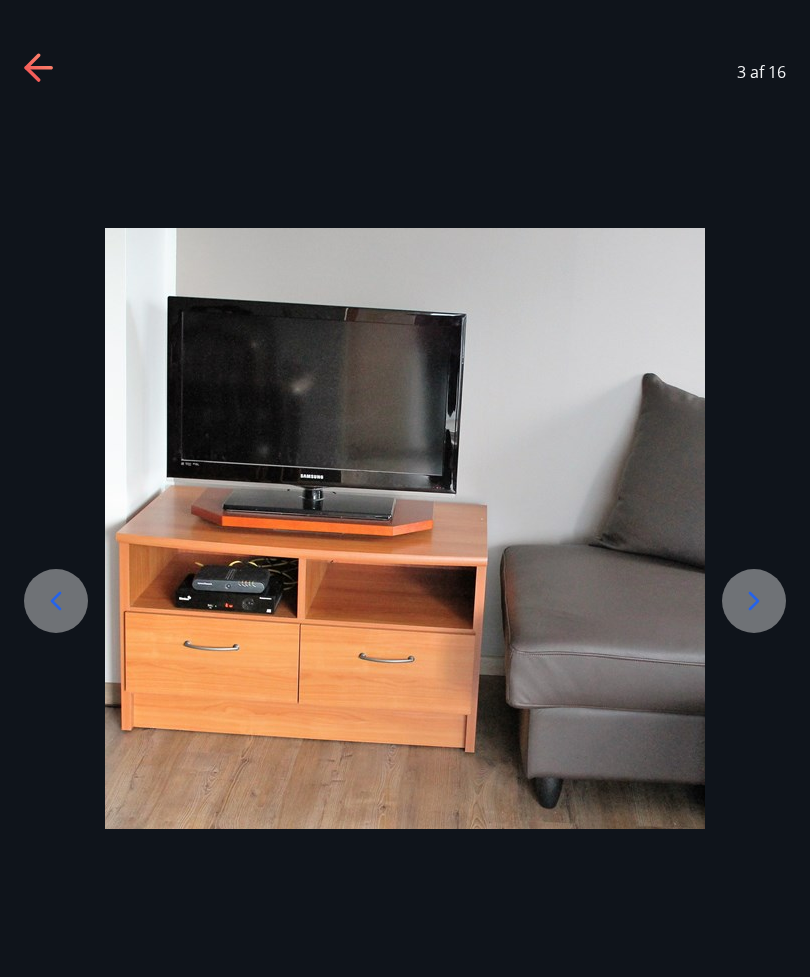 click 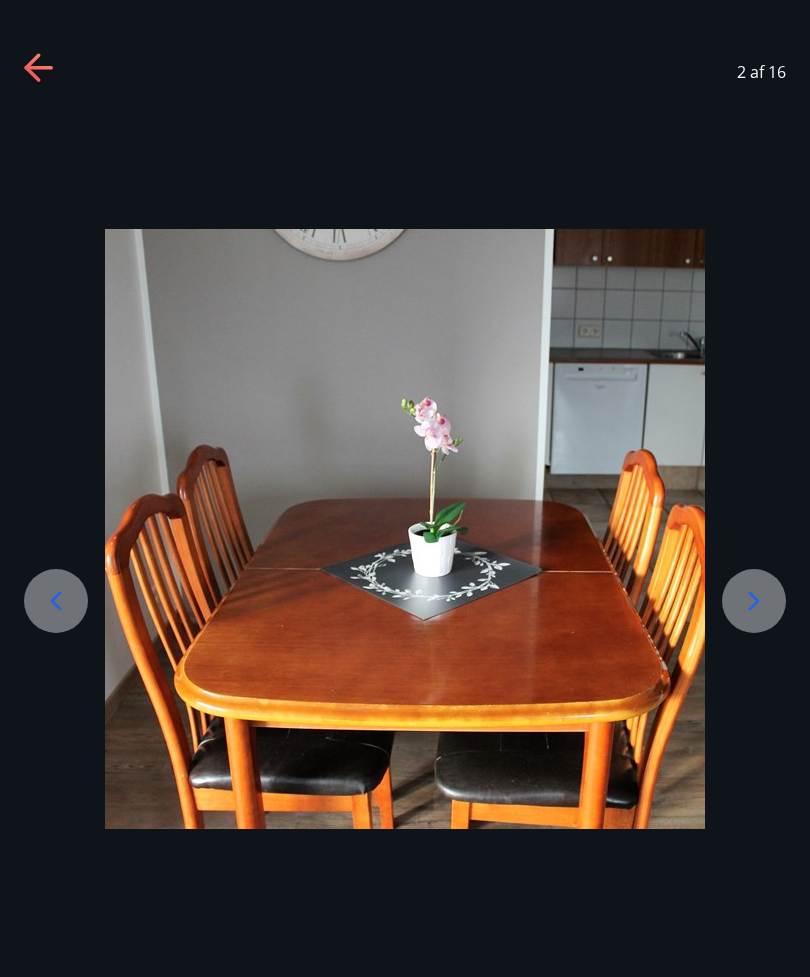 click 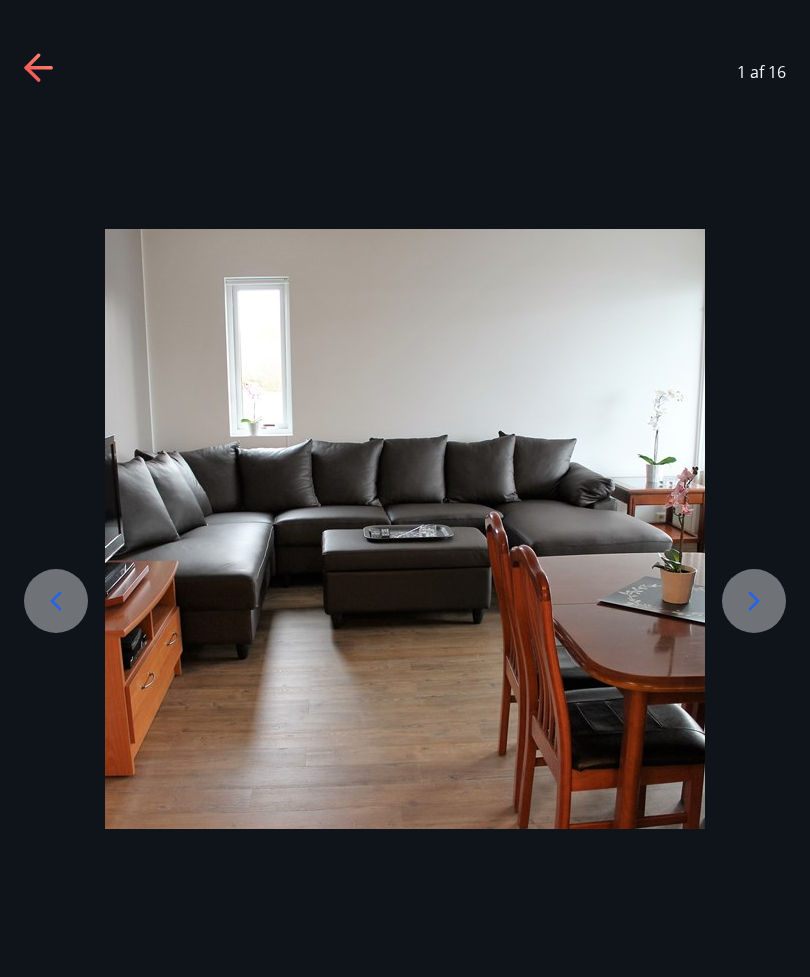click 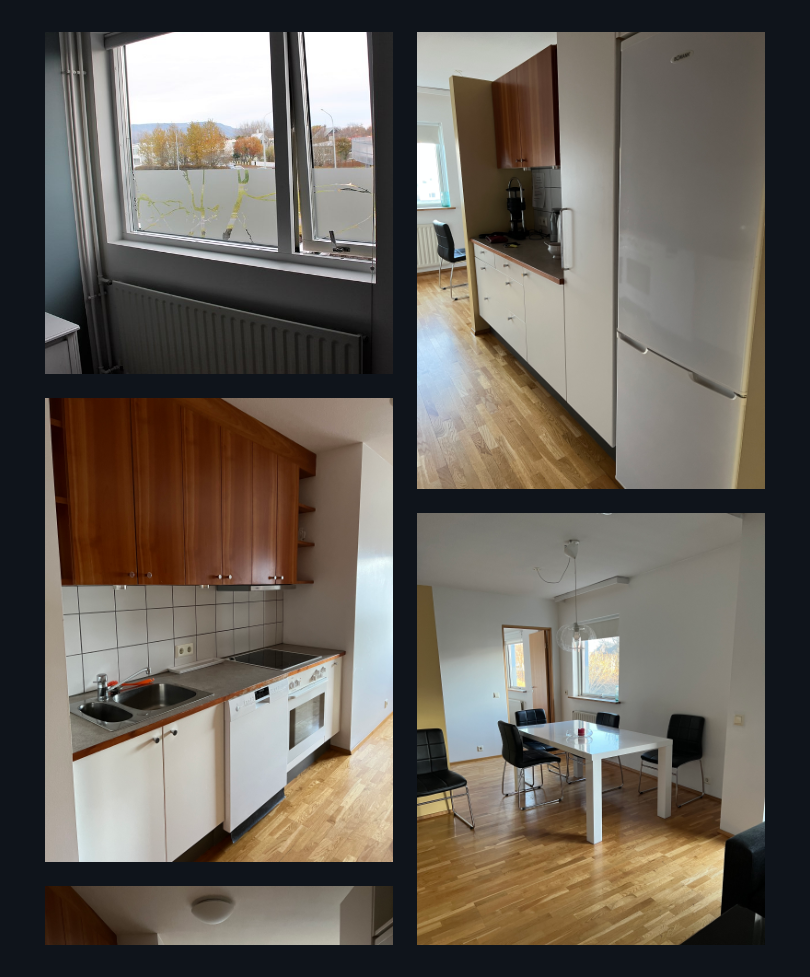 scroll, scrollTop: 1587, scrollLeft: 0, axis: vertical 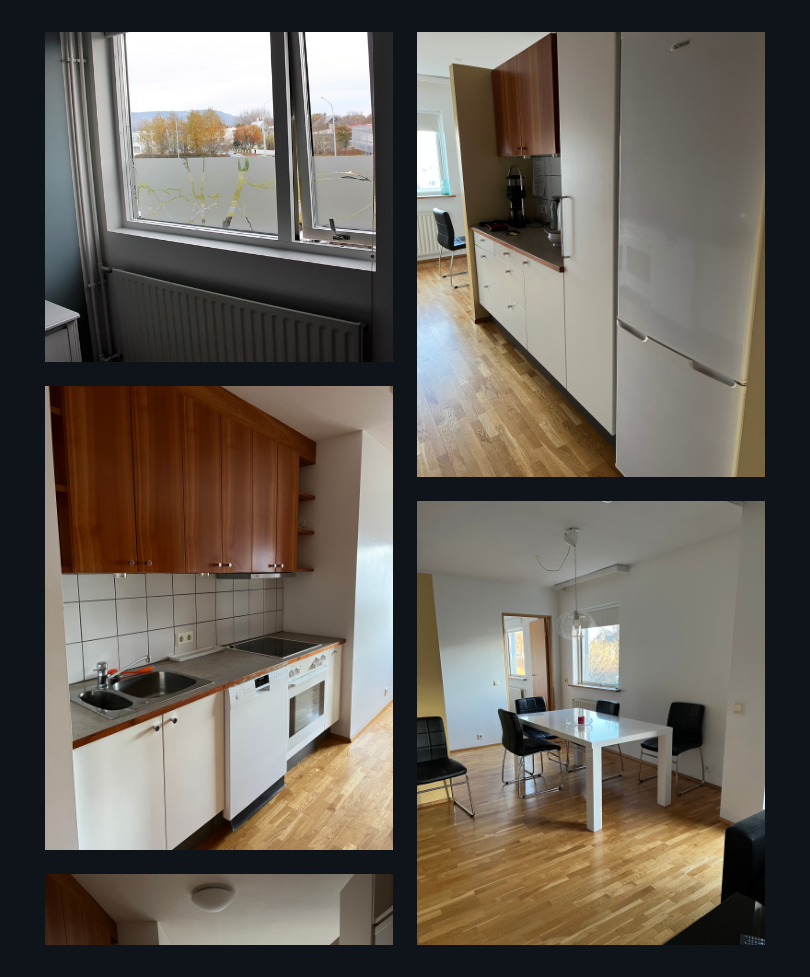 click at bounding box center (219, 618) 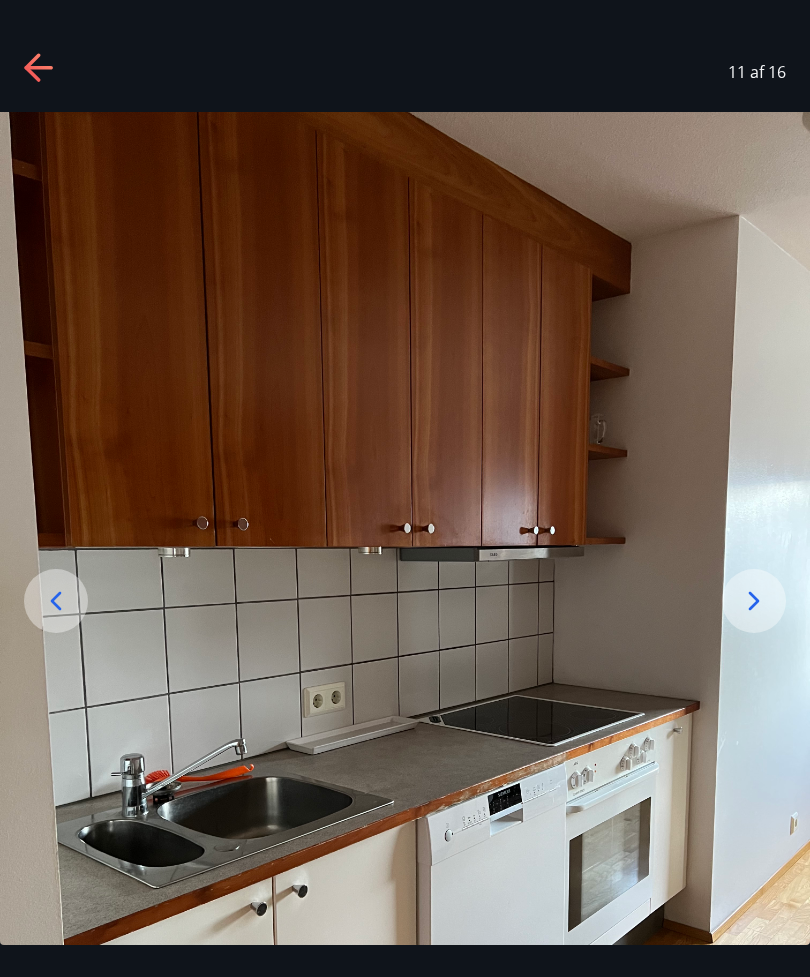 scroll, scrollTop: 0, scrollLeft: 0, axis: both 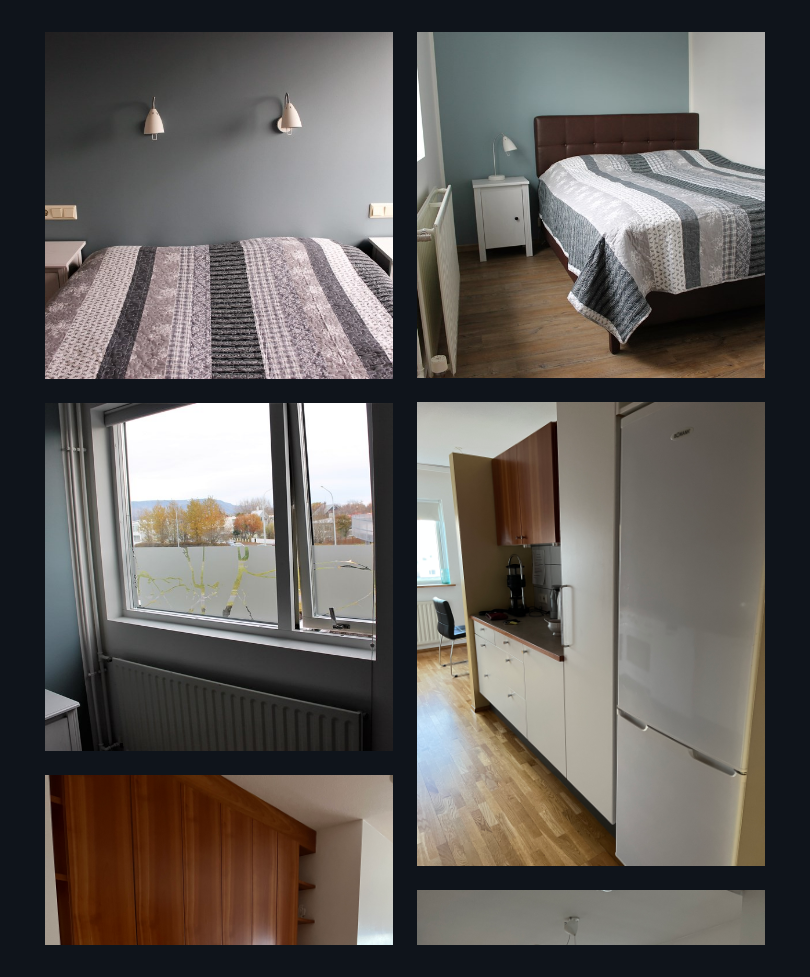 click at bounding box center (219, 205) 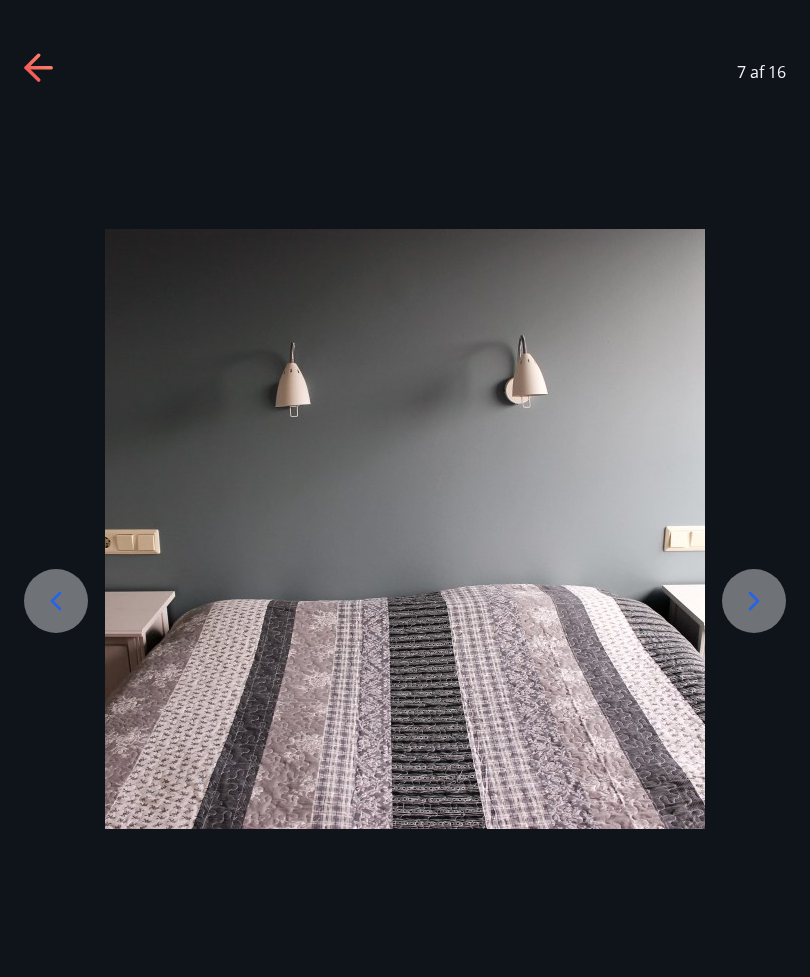 click 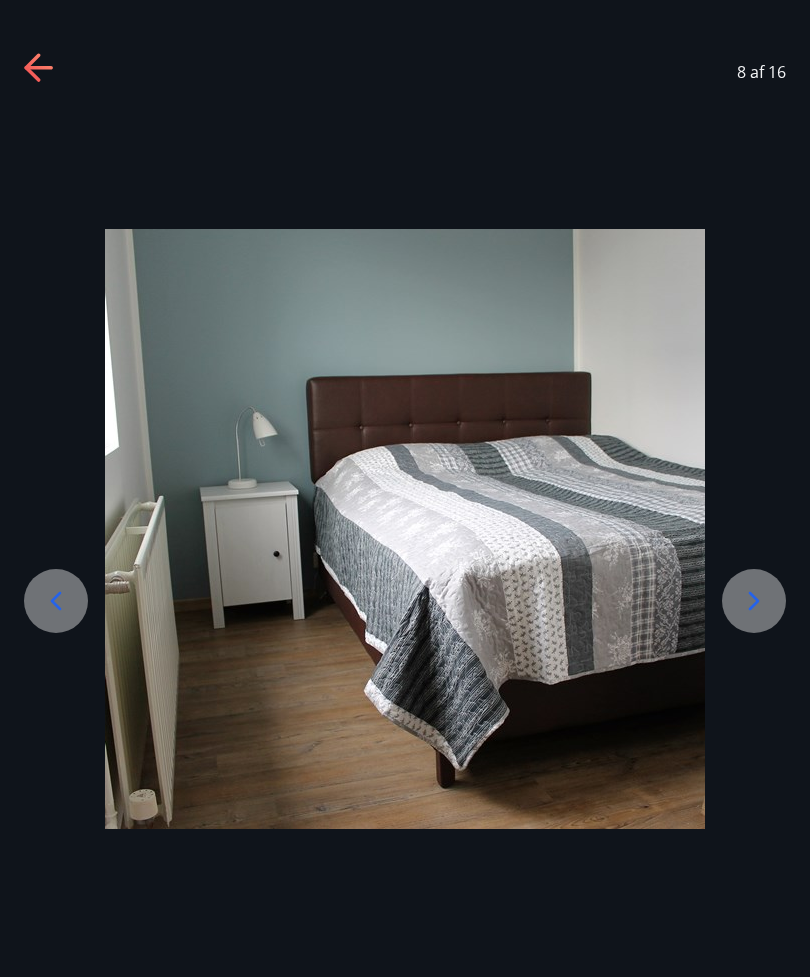 click 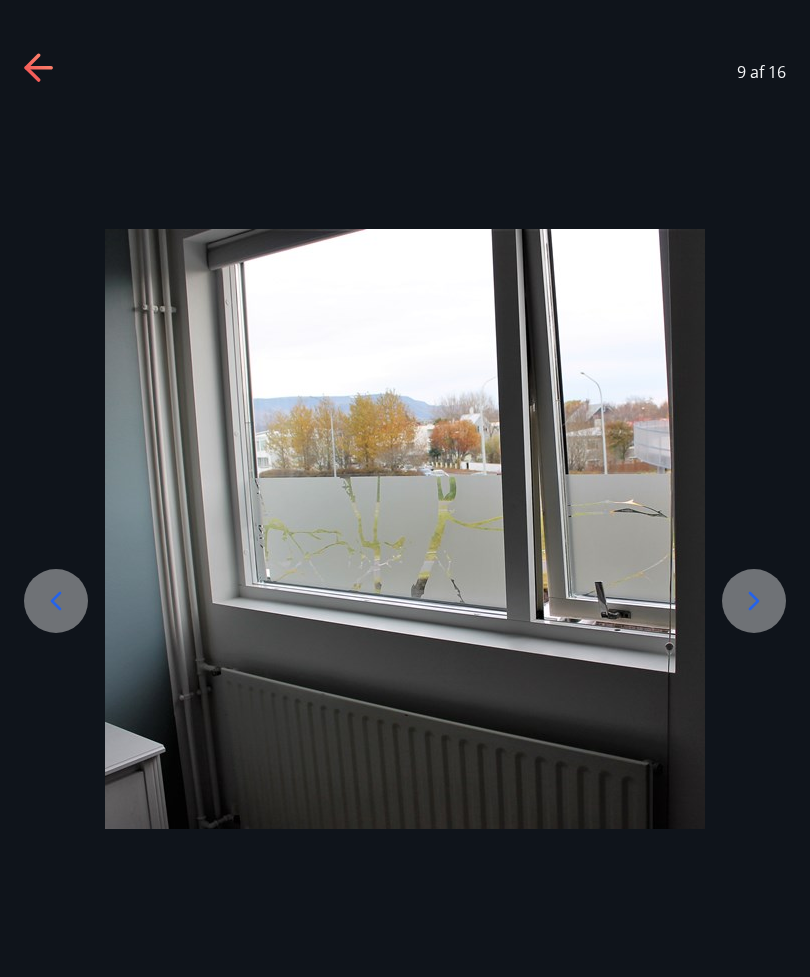 click on "9   af   16" at bounding box center (405, 72) 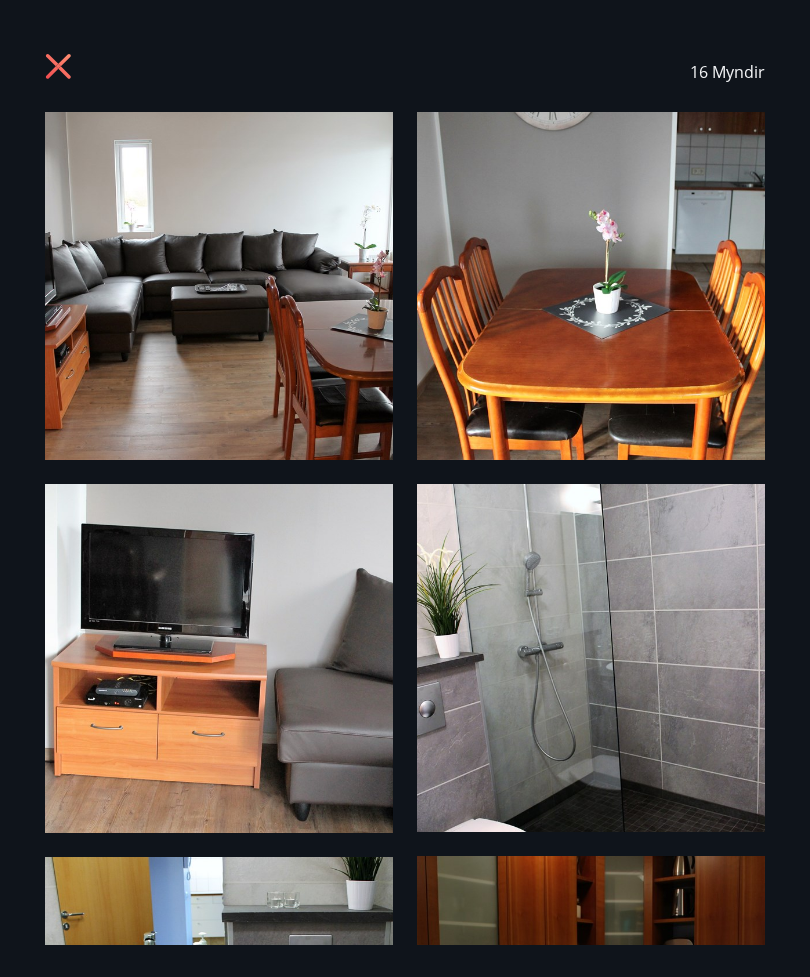 scroll, scrollTop: 0, scrollLeft: 0, axis: both 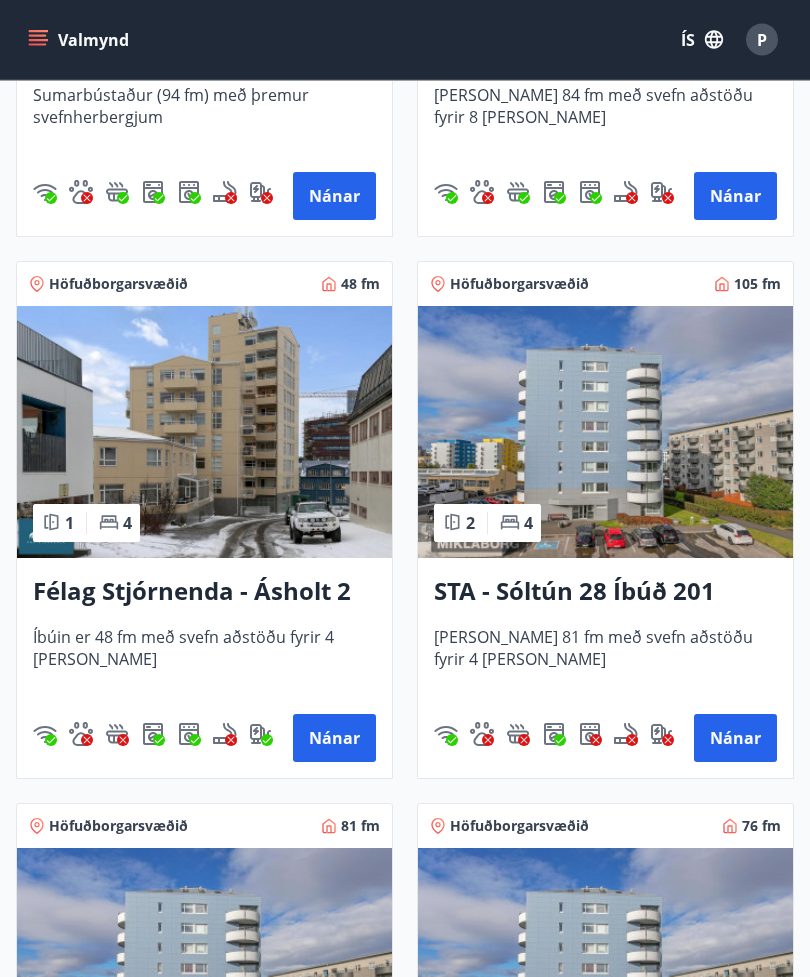 click at bounding box center [204, 433] 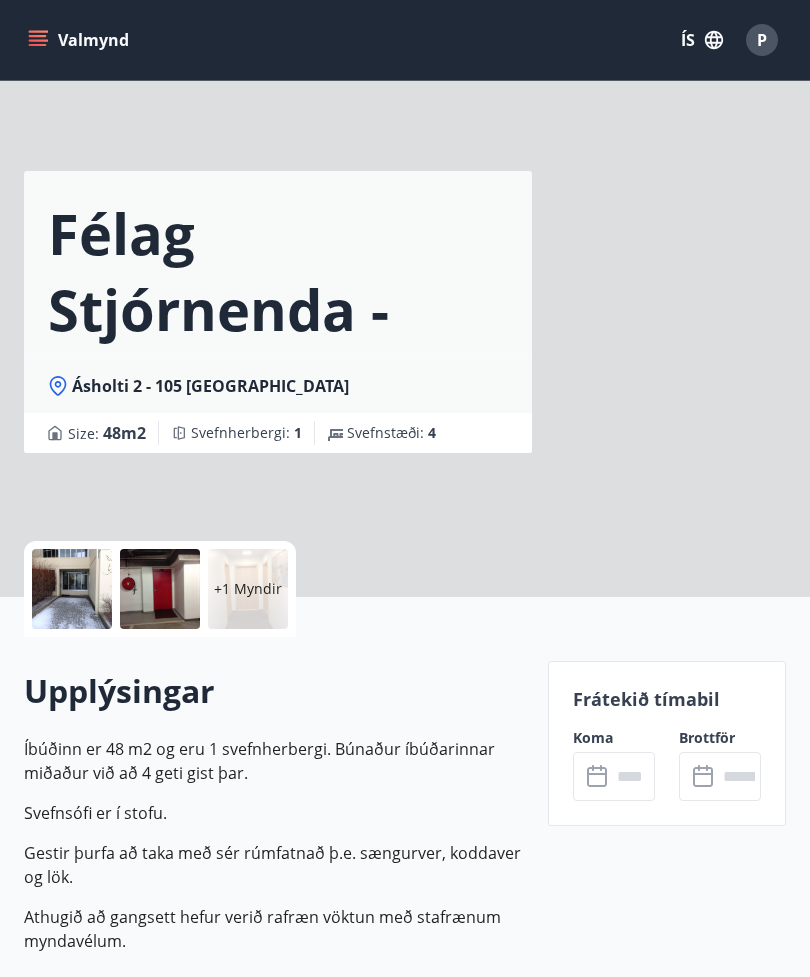 scroll, scrollTop: 0, scrollLeft: 0, axis: both 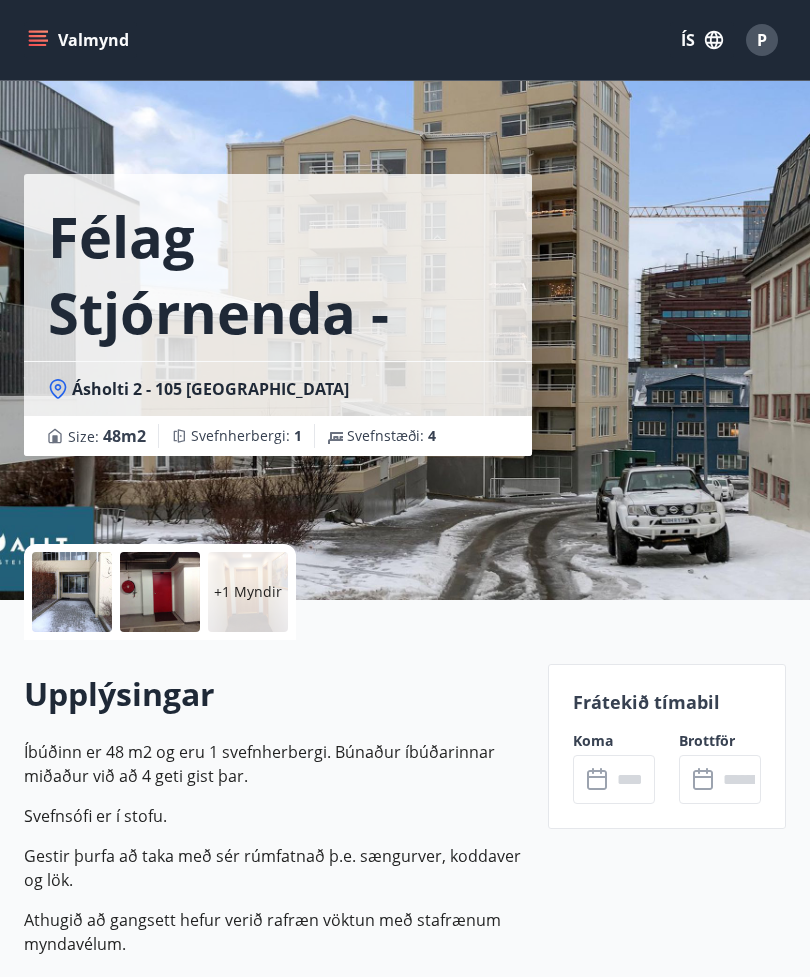 click at bounding box center (72, 592) 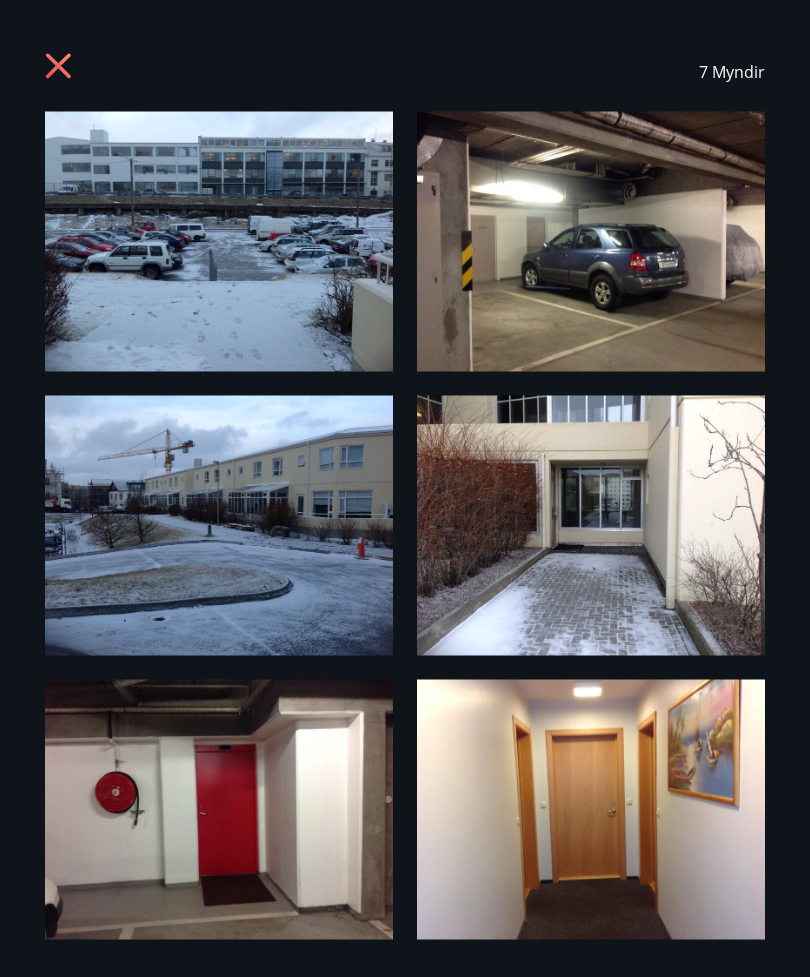 scroll, scrollTop: 1429, scrollLeft: 0, axis: vertical 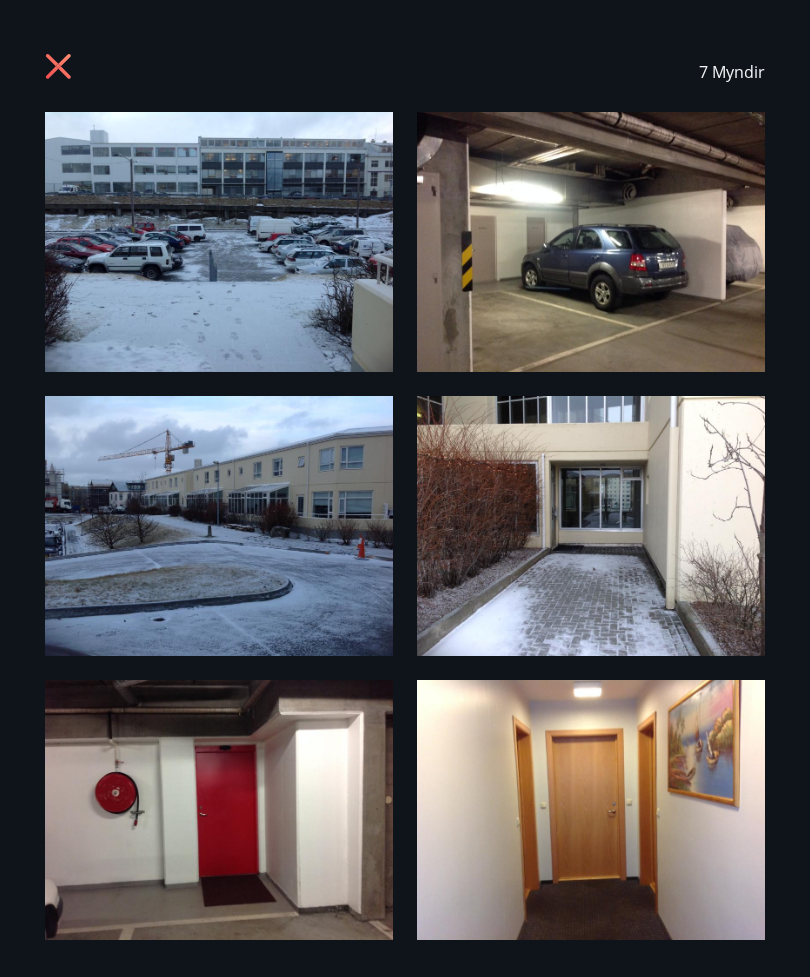 click 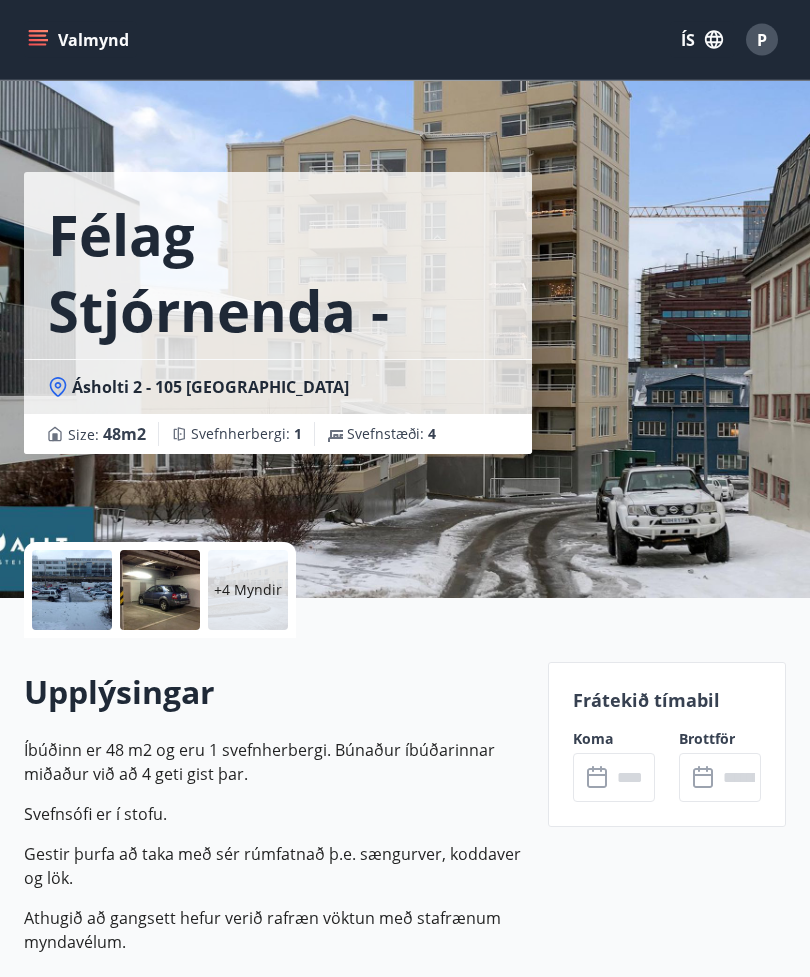 scroll, scrollTop: 0, scrollLeft: 0, axis: both 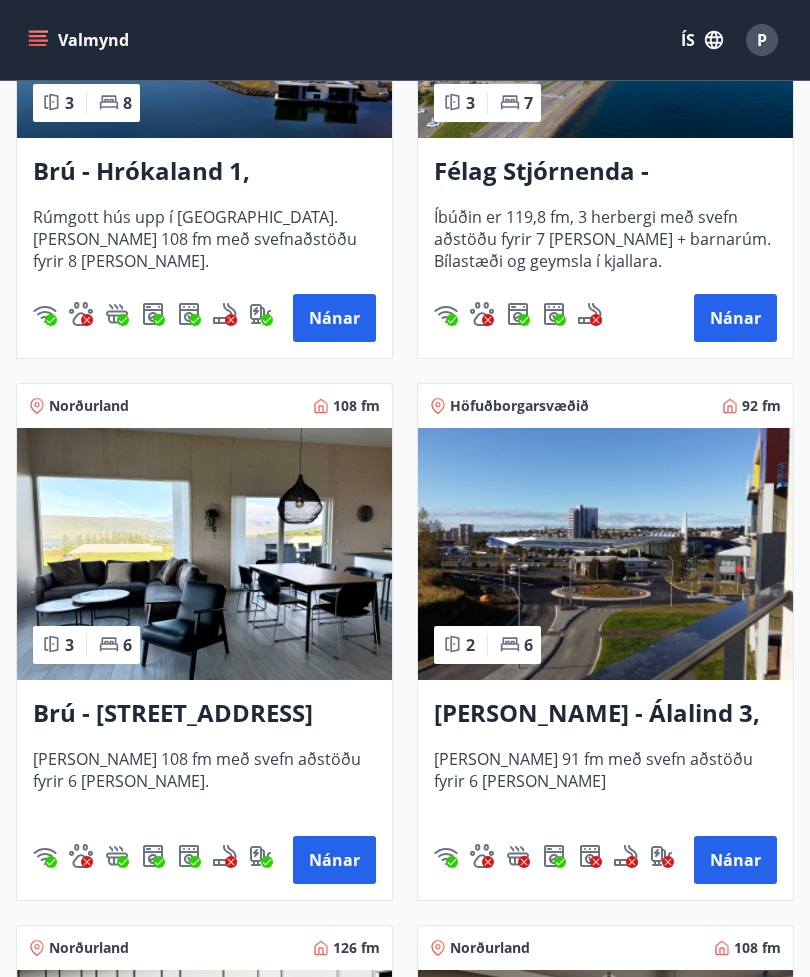 click at bounding box center [605, 554] 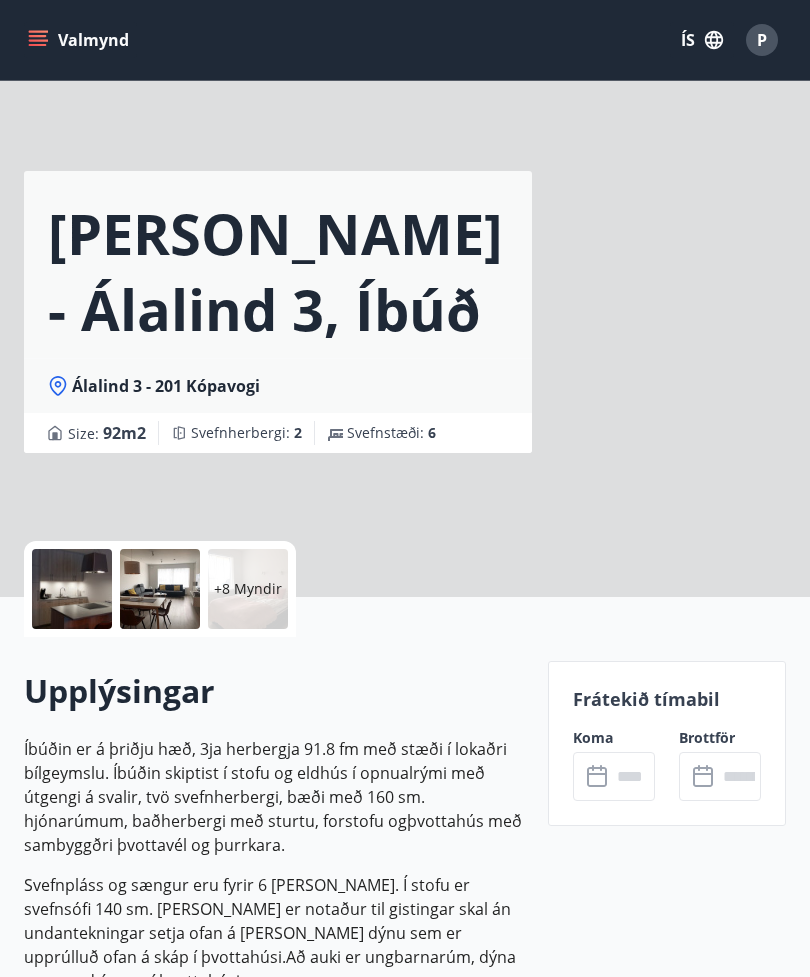 scroll, scrollTop: 0, scrollLeft: 0, axis: both 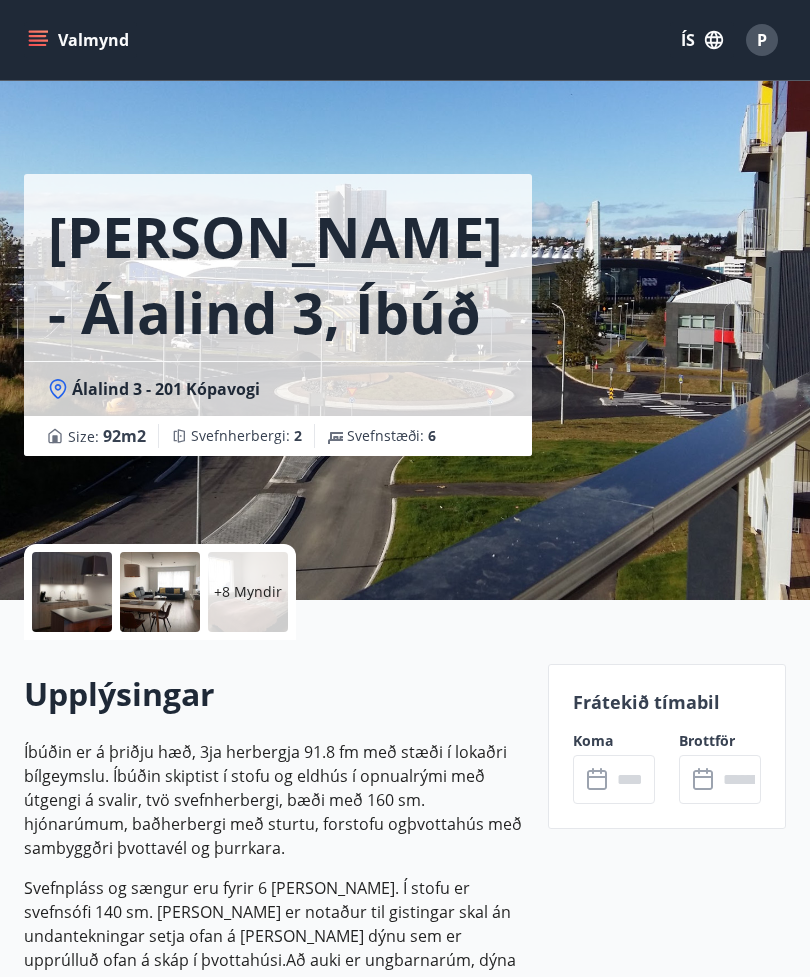 click at bounding box center (72, 592) 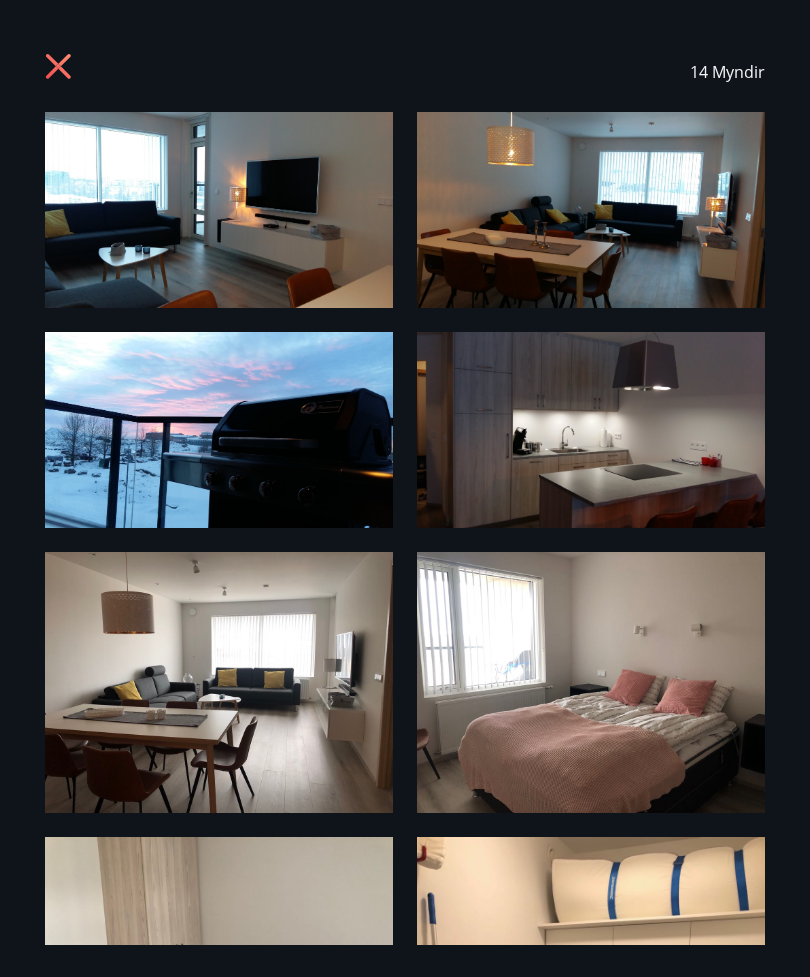 scroll, scrollTop: 0, scrollLeft: 0, axis: both 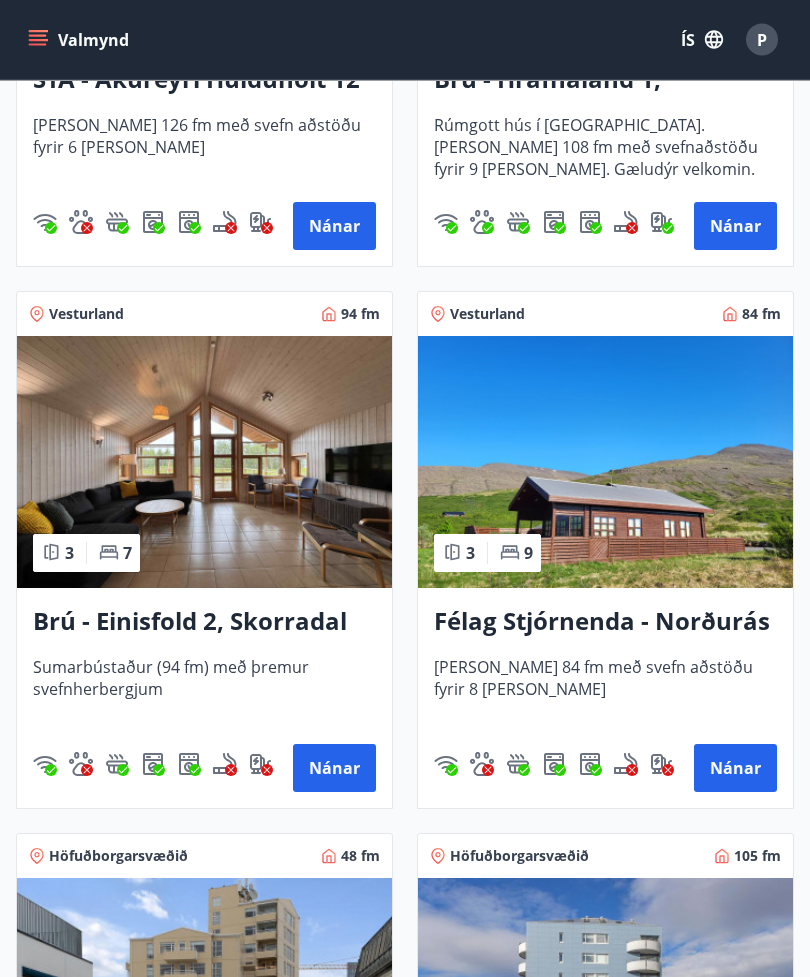 click at bounding box center [605, 463] 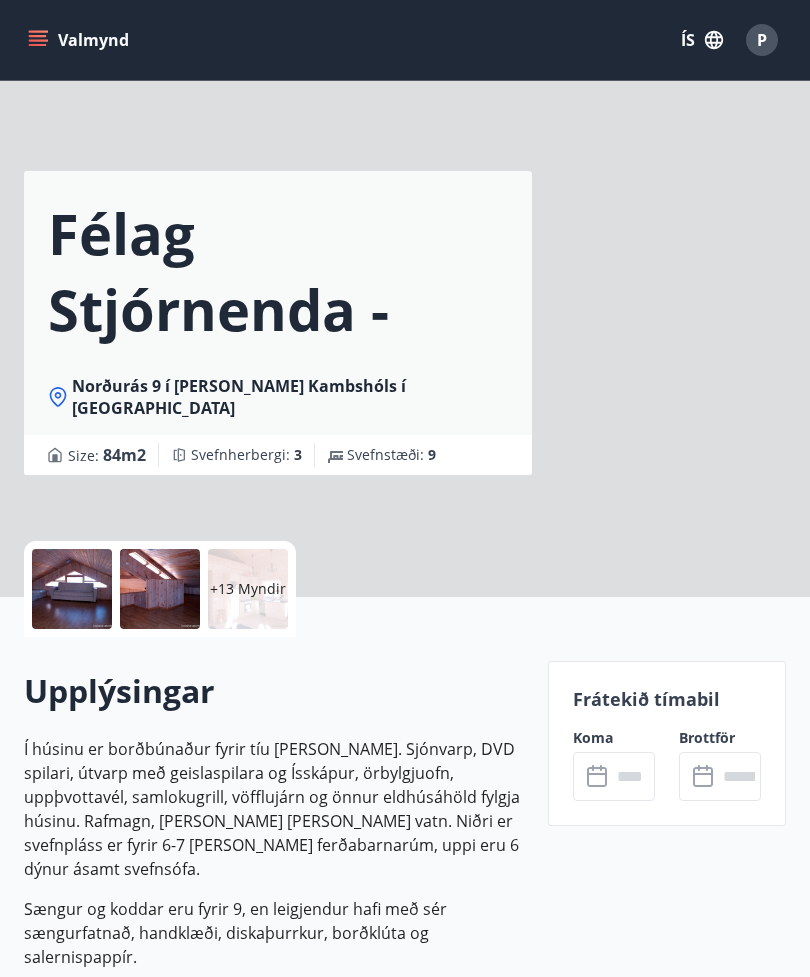 scroll, scrollTop: 0, scrollLeft: 0, axis: both 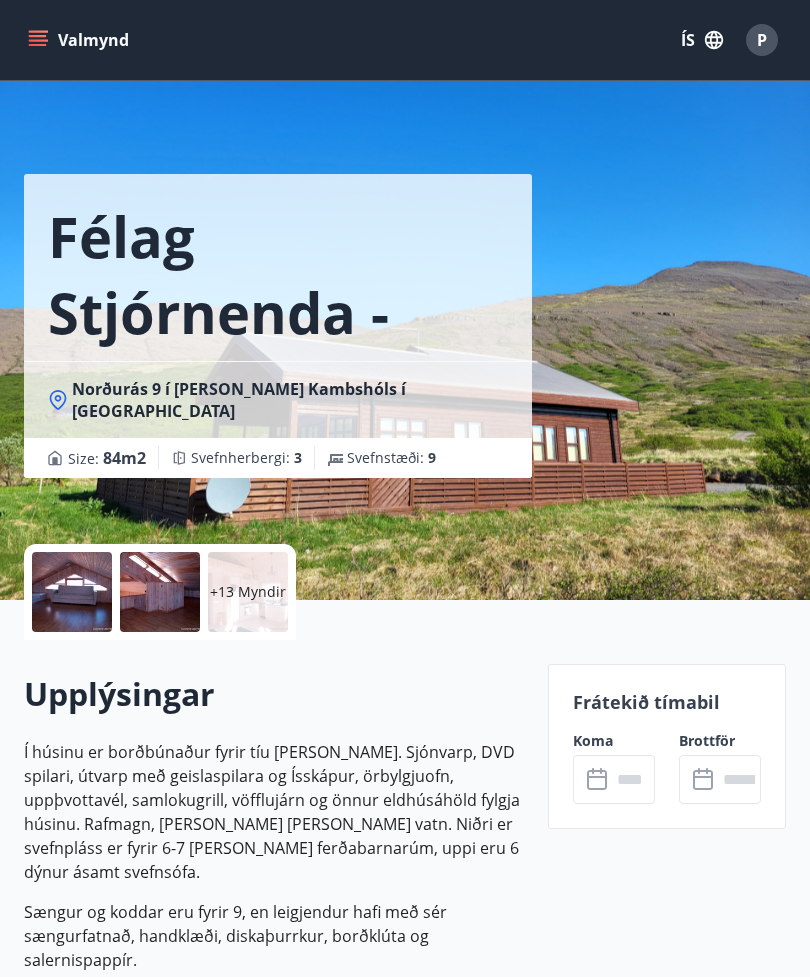 click at bounding box center [72, 592] 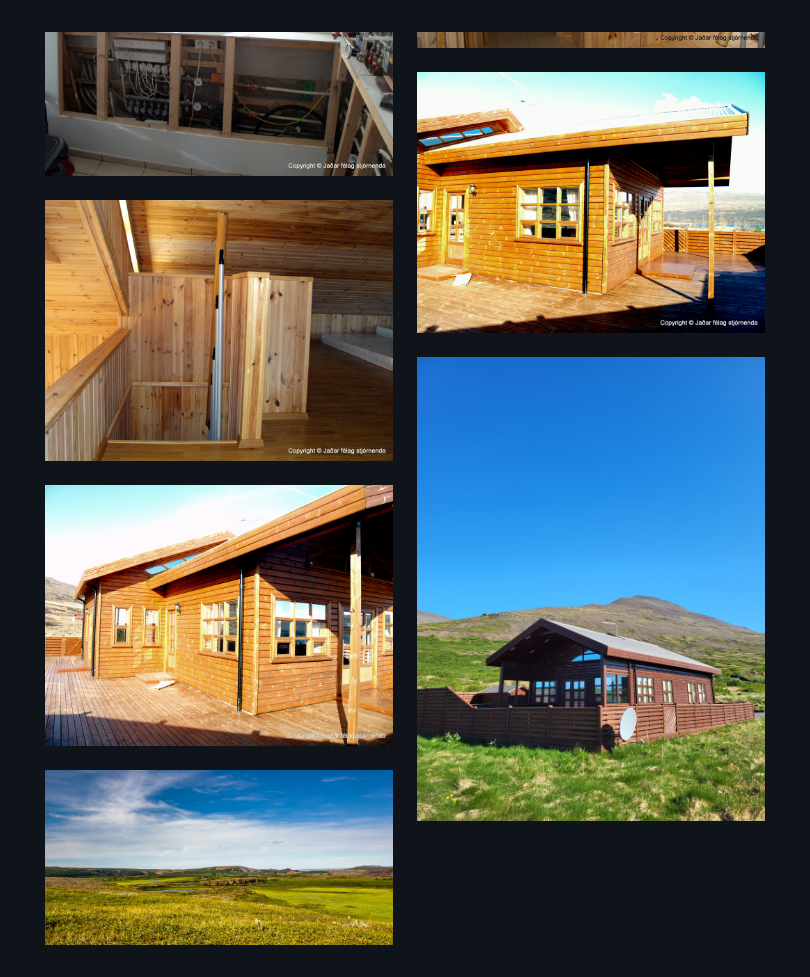 scroll, scrollTop: 2109, scrollLeft: 0, axis: vertical 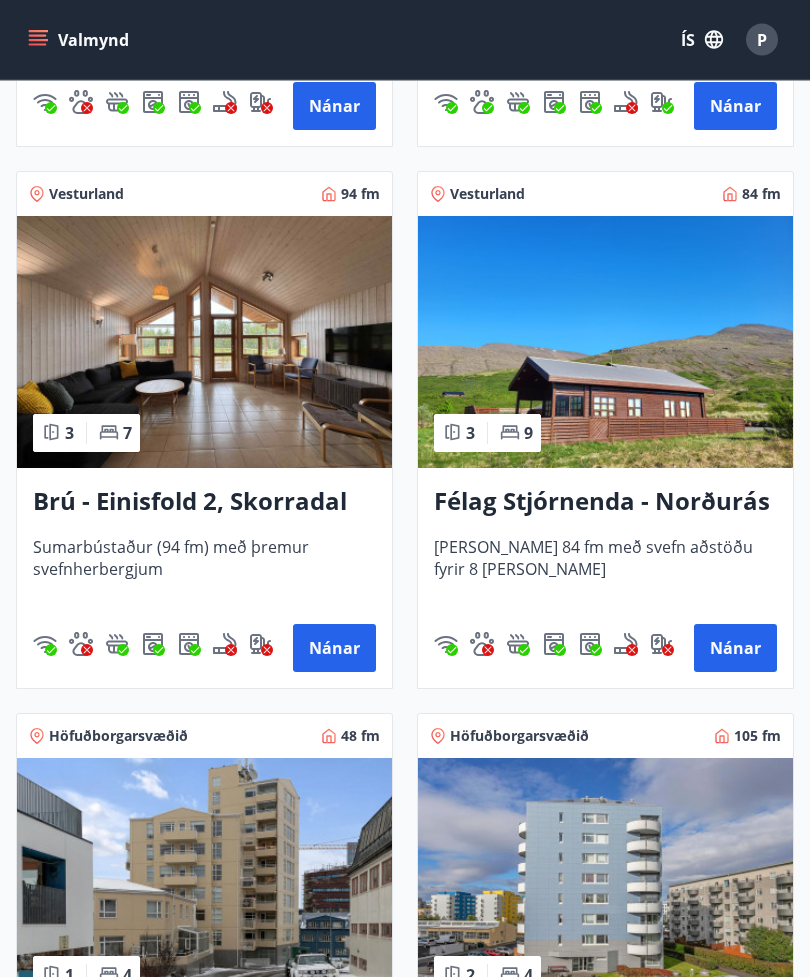 click at bounding box center [204, 343] 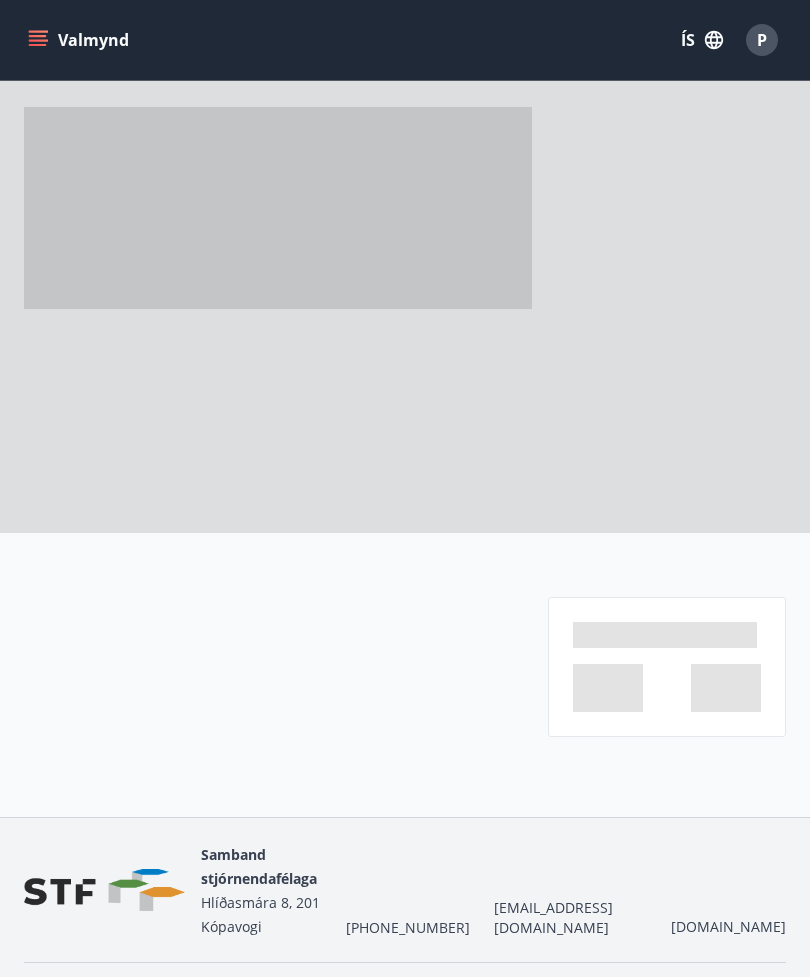 scroll, scrollTop: 0, scrollLeft: 0, axis: both 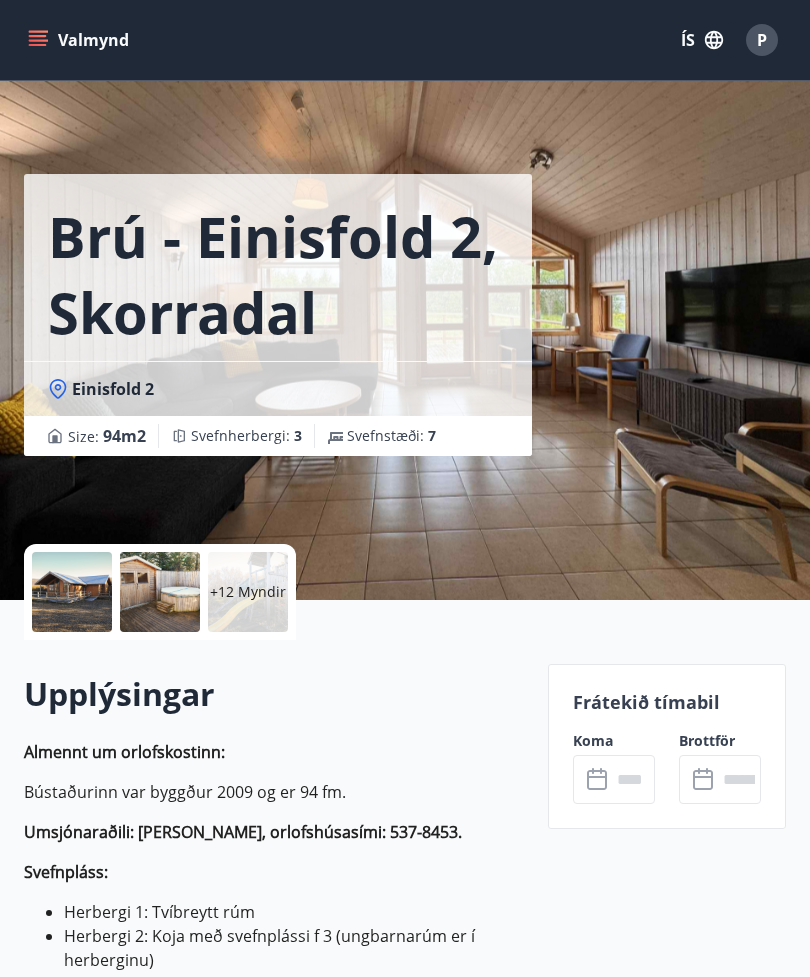 click at bounding box center (72, 592) 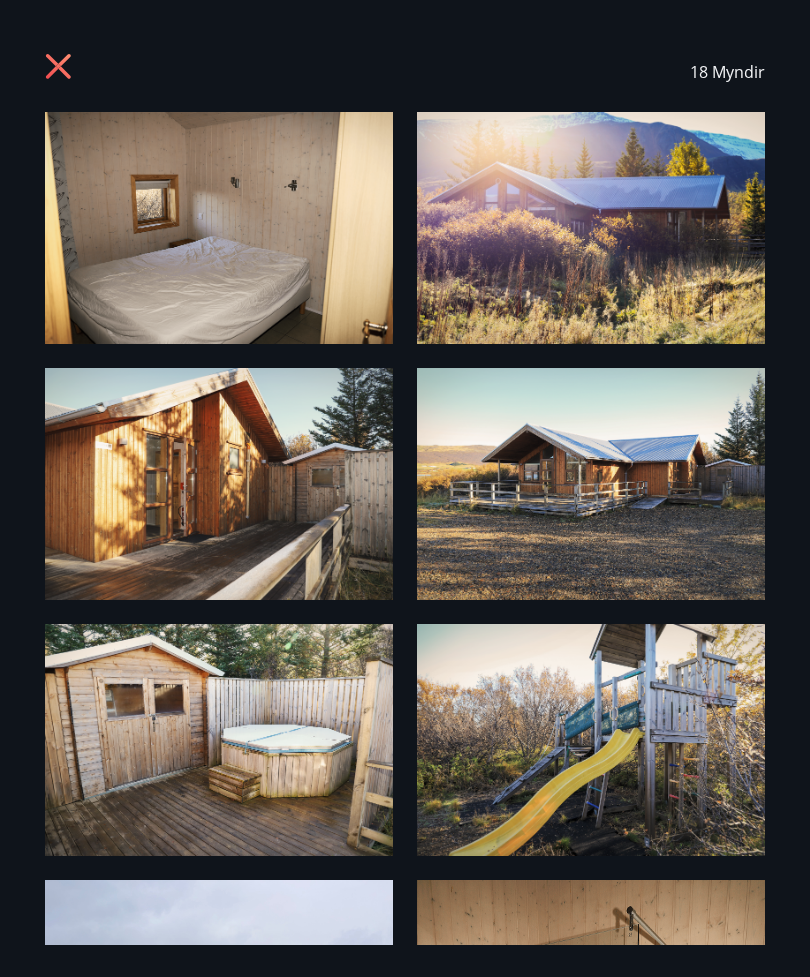 click at bounding box center [219, 484] 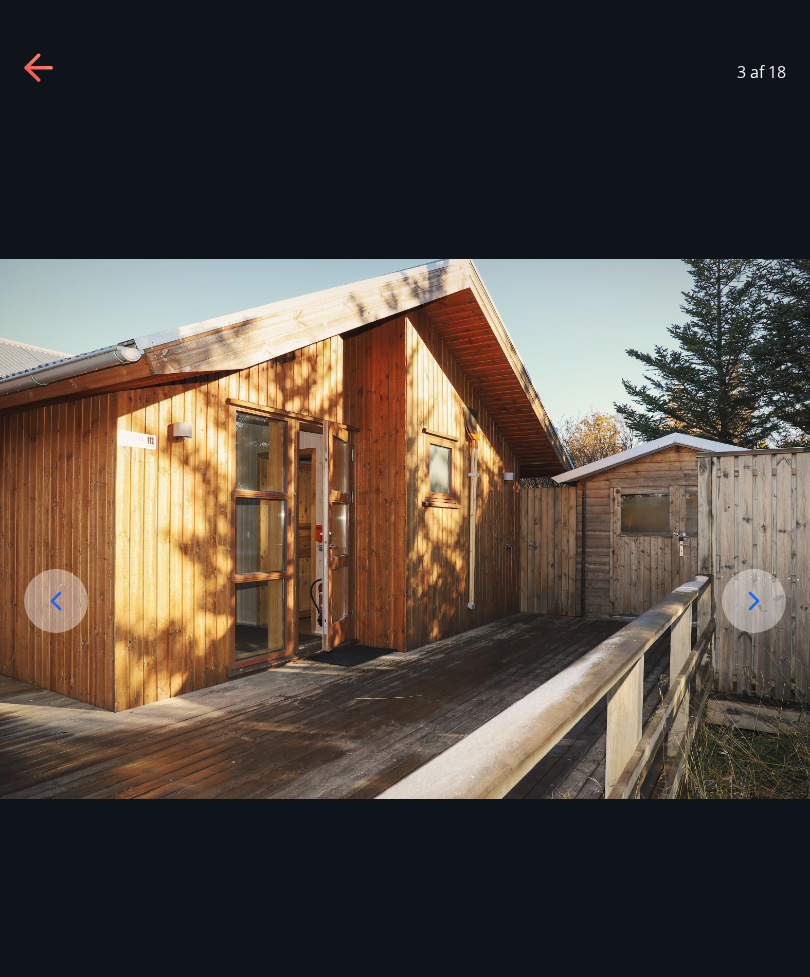 click at bounding box center [405, 529] 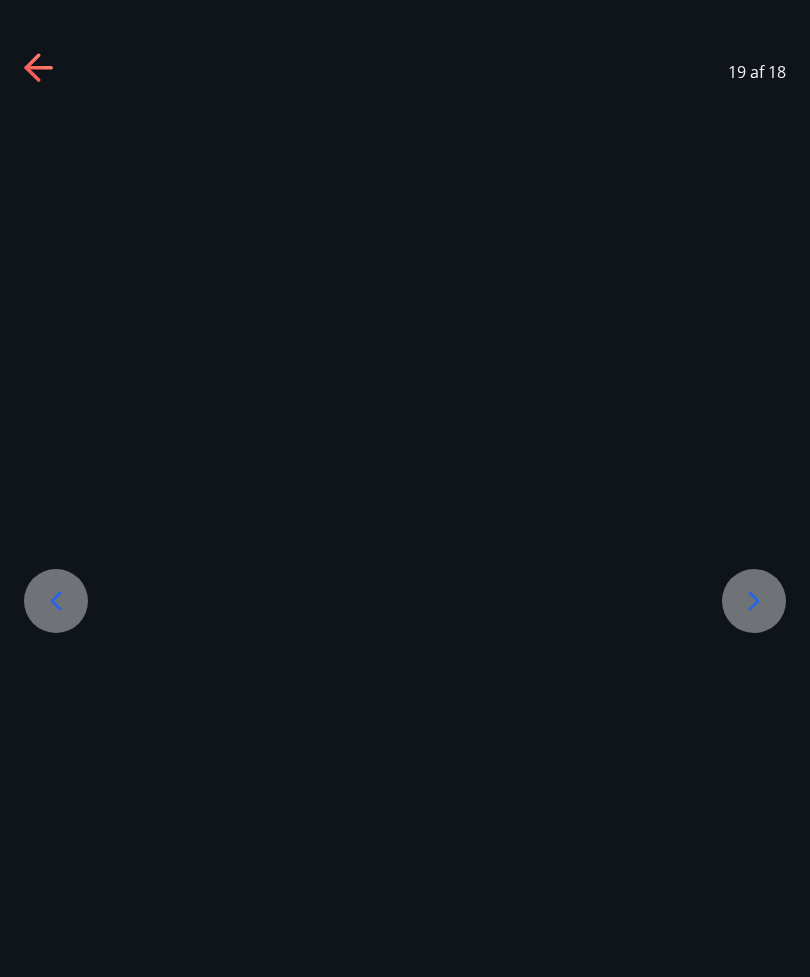 click on "Pottastýring inn á baðherbergi" at bounding box center [405, 528] 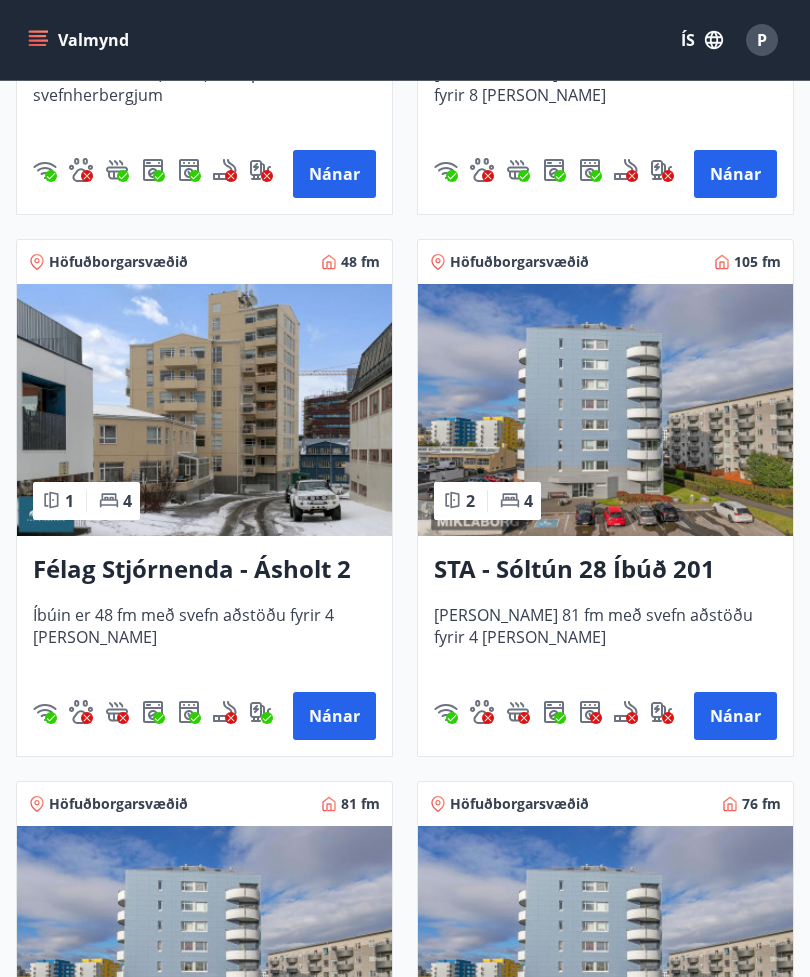 scroll, scrollTop: 2422, scrollLeft: 0, axis: vertical 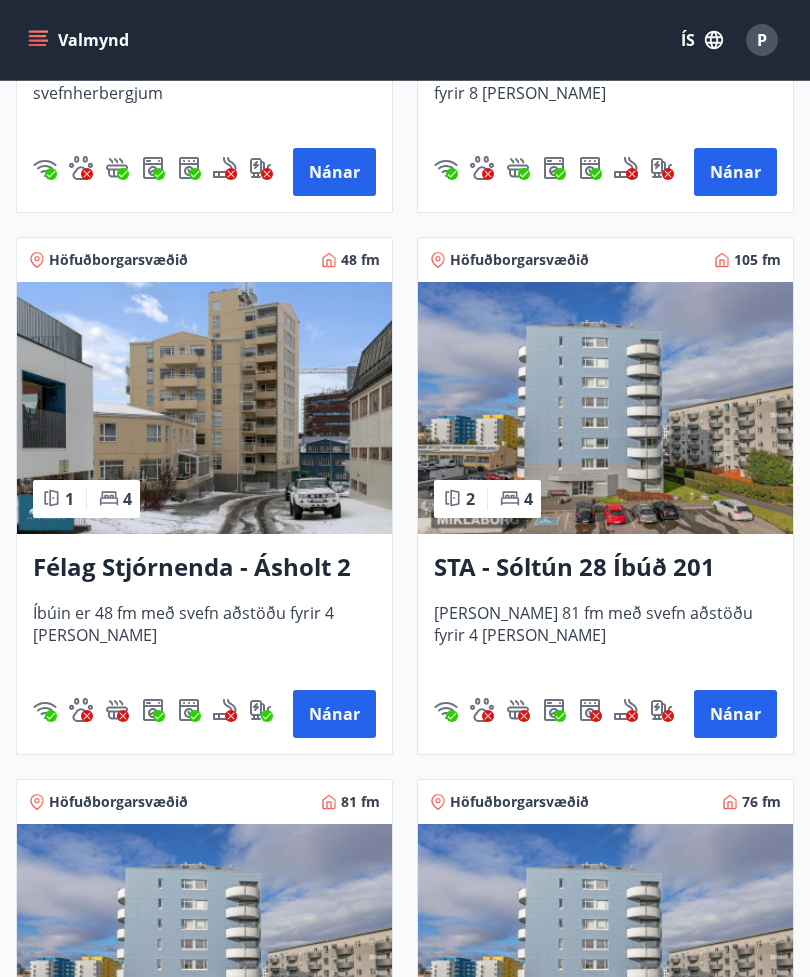 click on "STA - Sóltún 28 Íbúð 201" at bounding box center [605, 568] 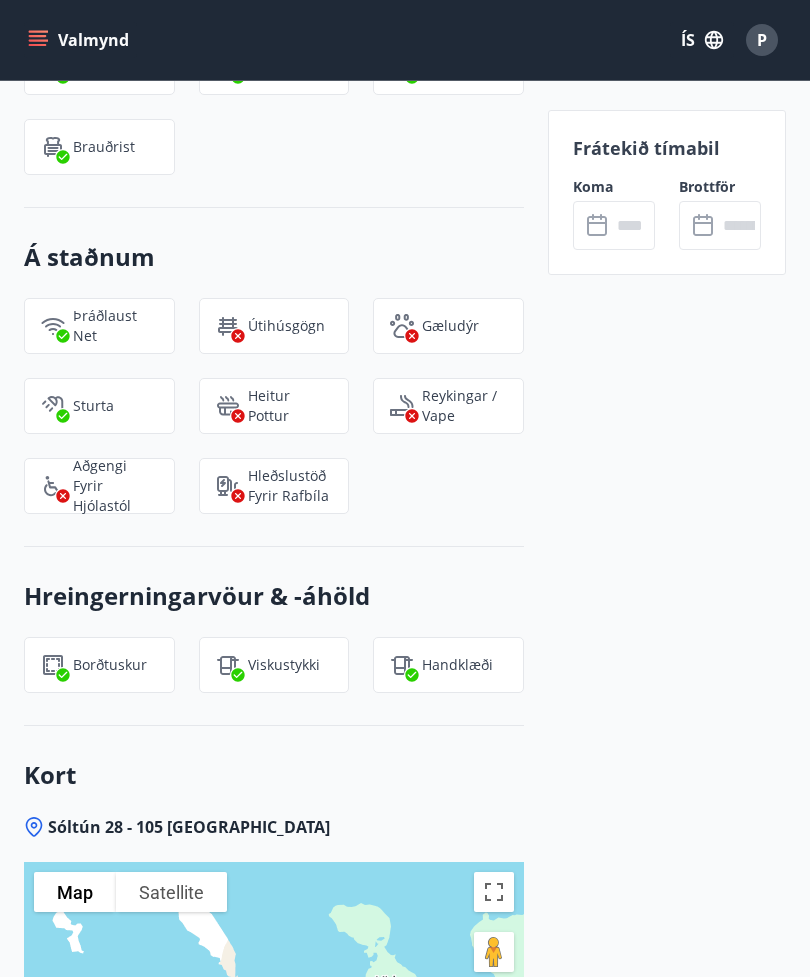 scroll, scrollTop: 2096, scrollLeft: 0, axis: vertical 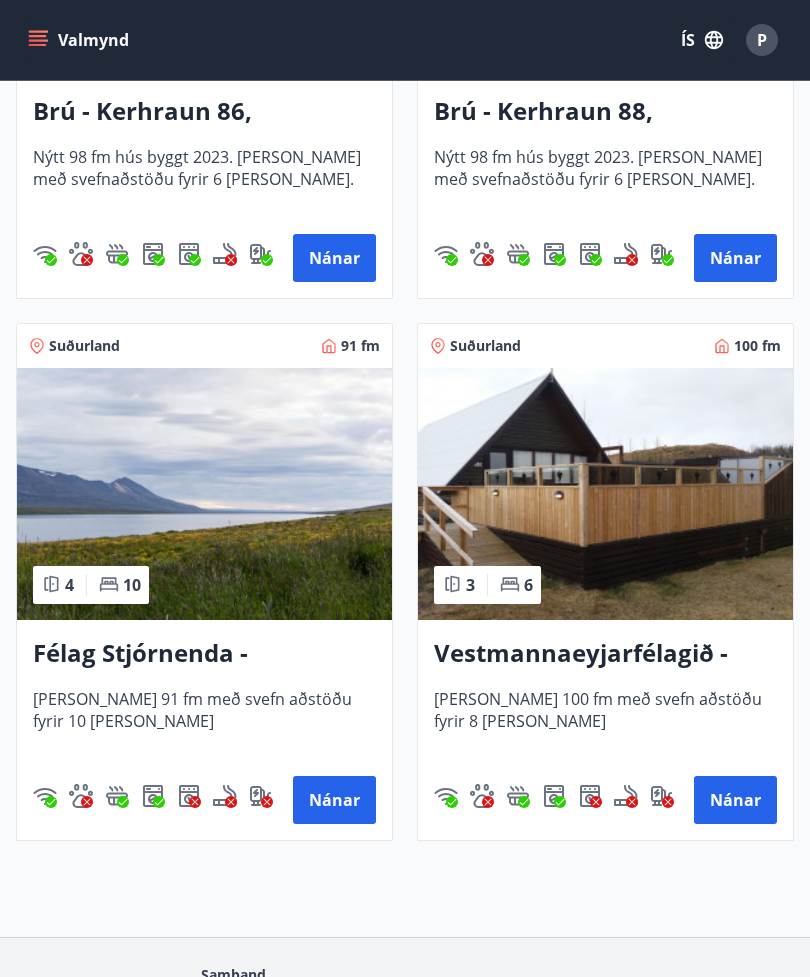 click on "P" at bounding box center (762, 40) 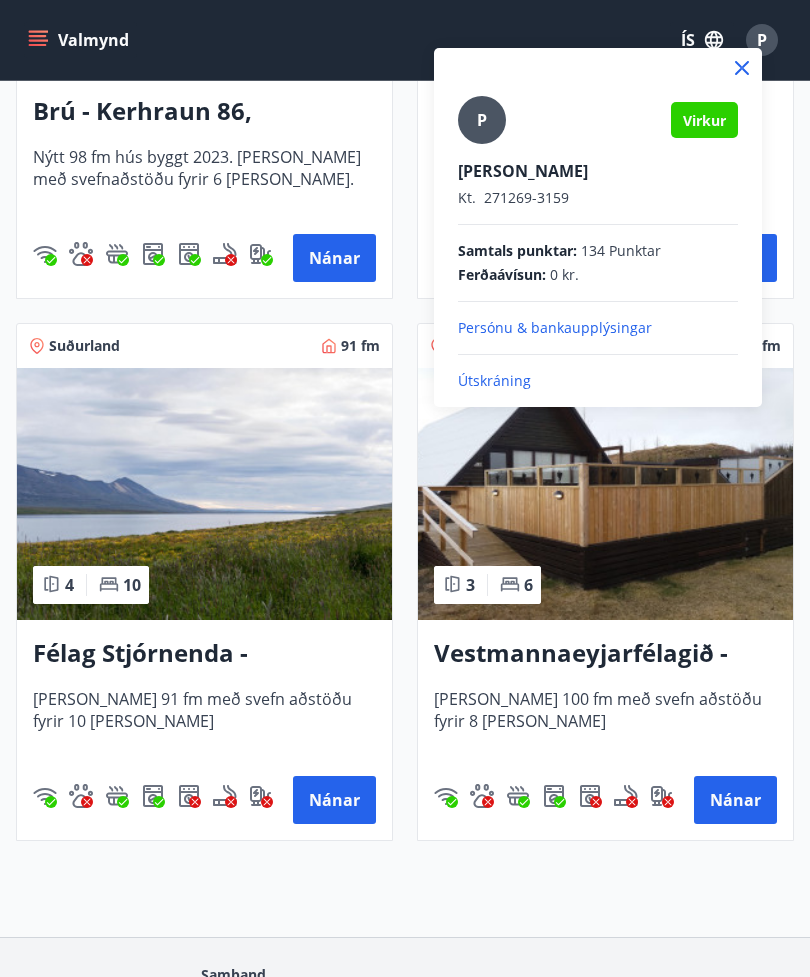 click on "Útskráning" at bounding box center [598, 381] 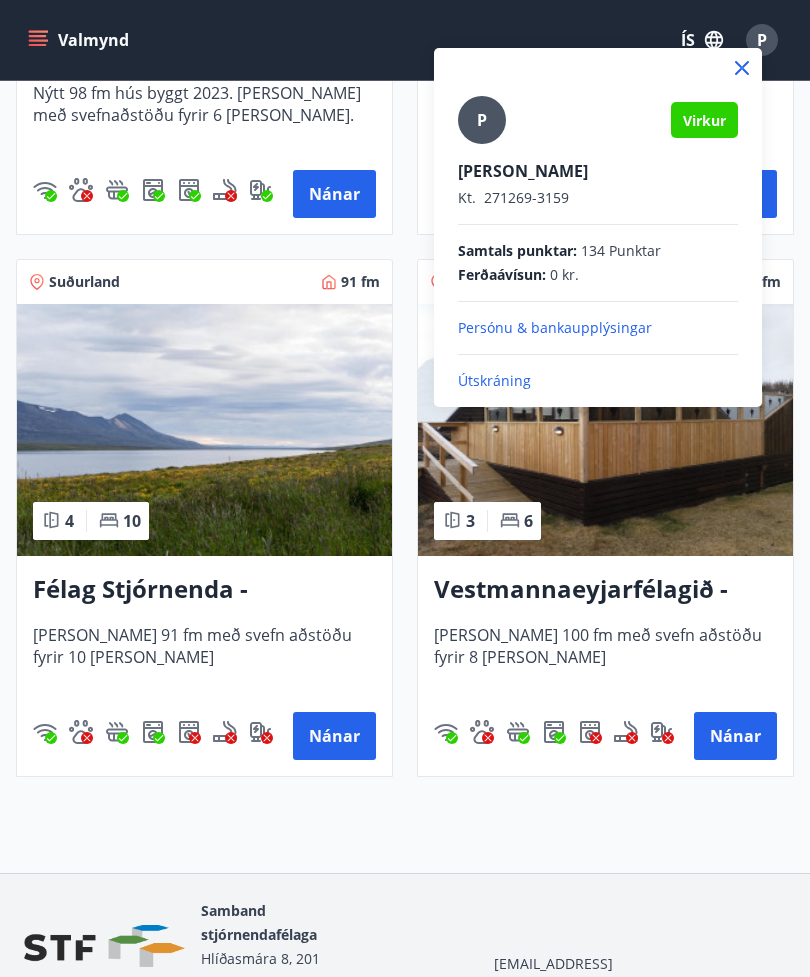 click on "Útskráning" at bounding box center (598, 381) 